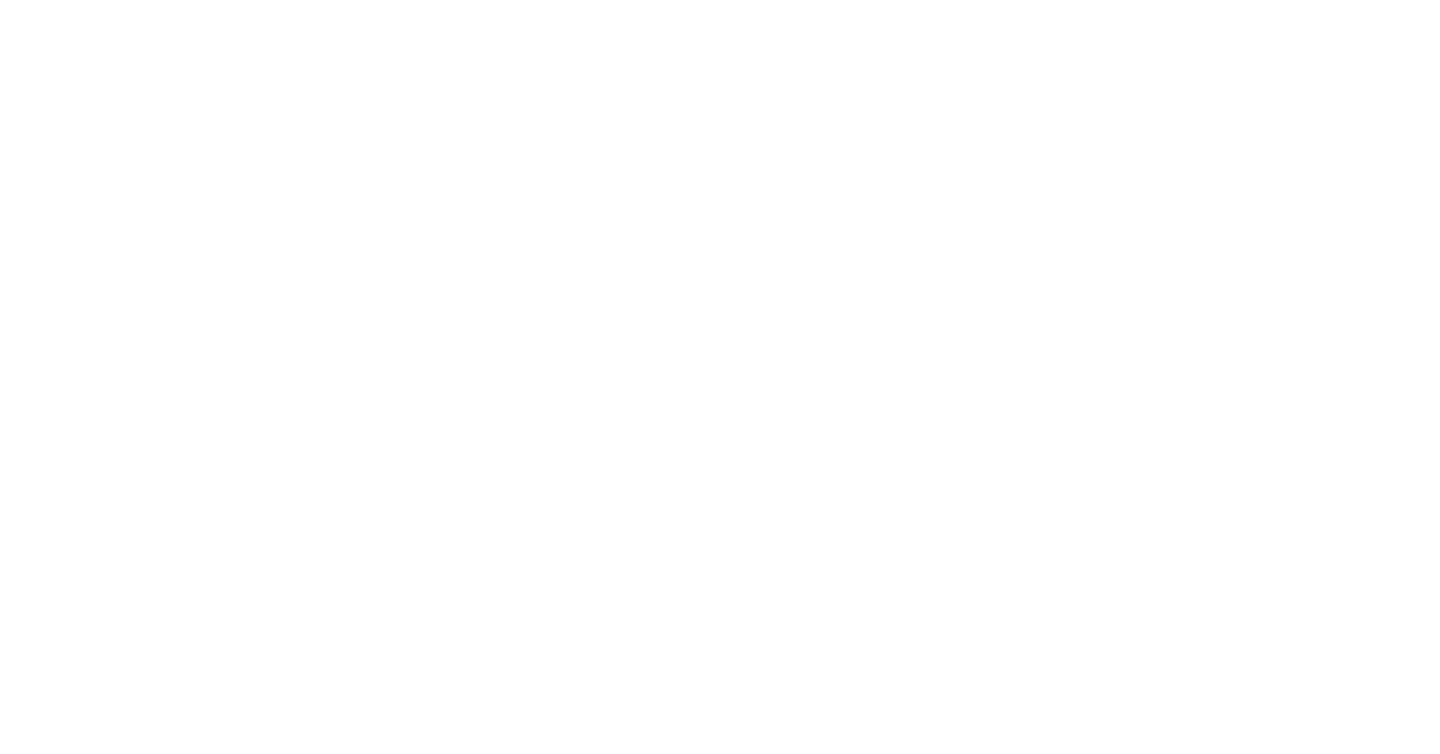 scroll, scrollTop: 0, scrollLeft: 0, axis: both 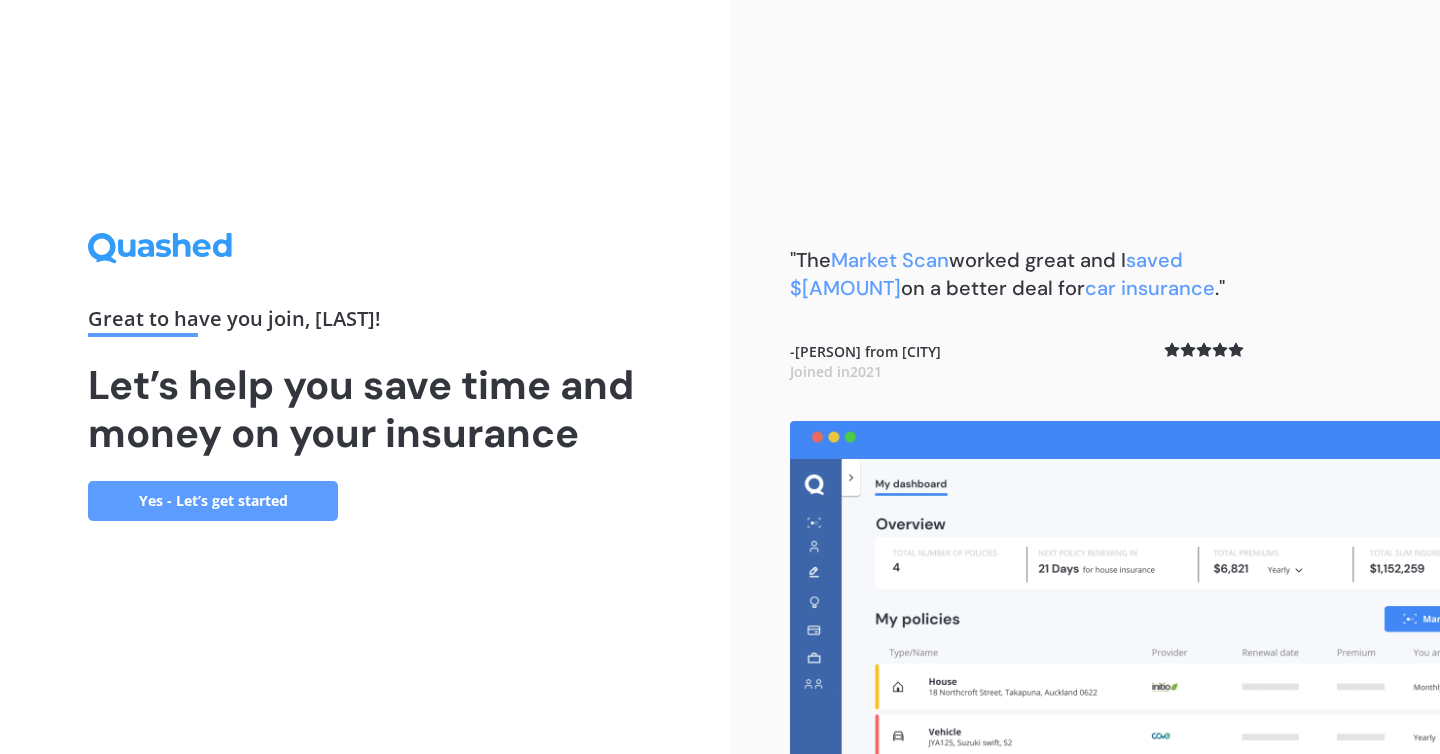 click on "Yes - Let’s get started" at bounding box center [213, 501] 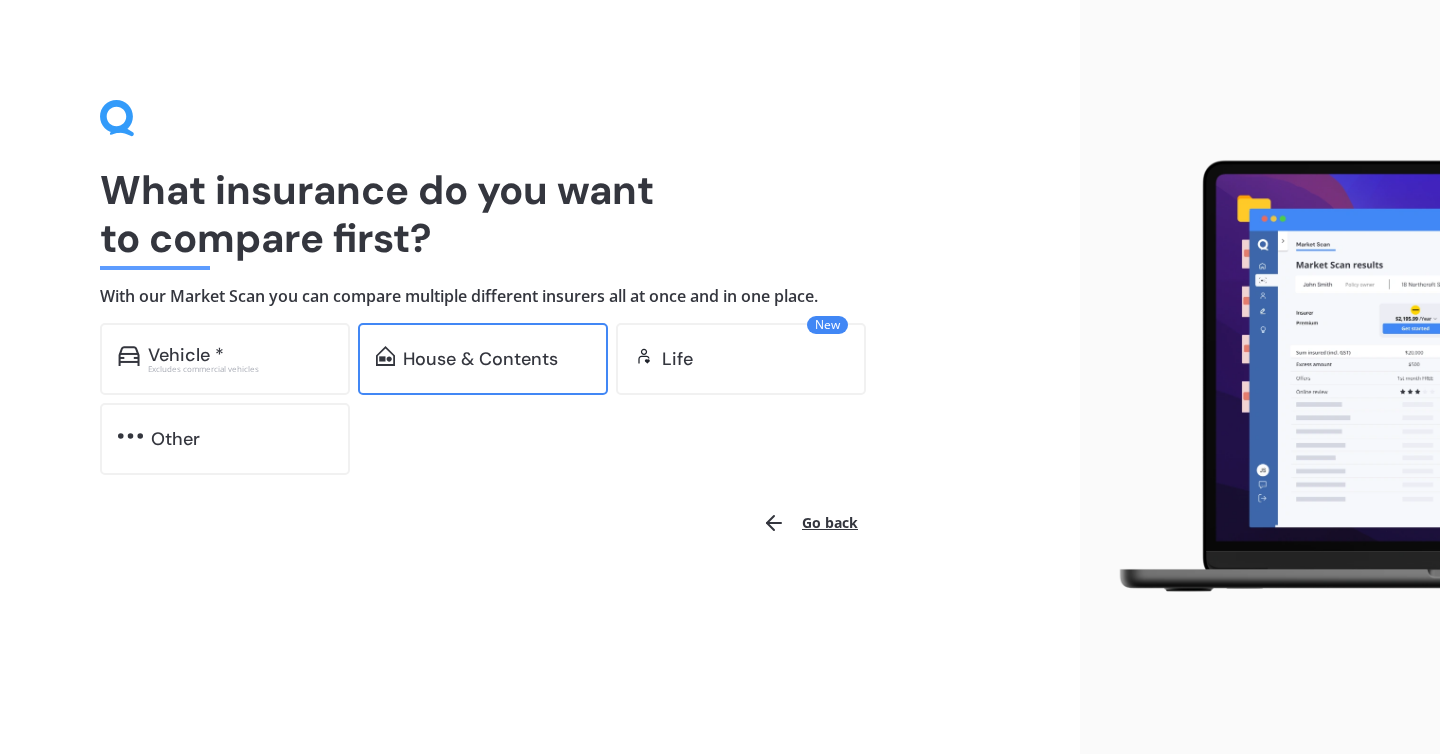 click on "House & Contents" at bounding box center (186, 355) 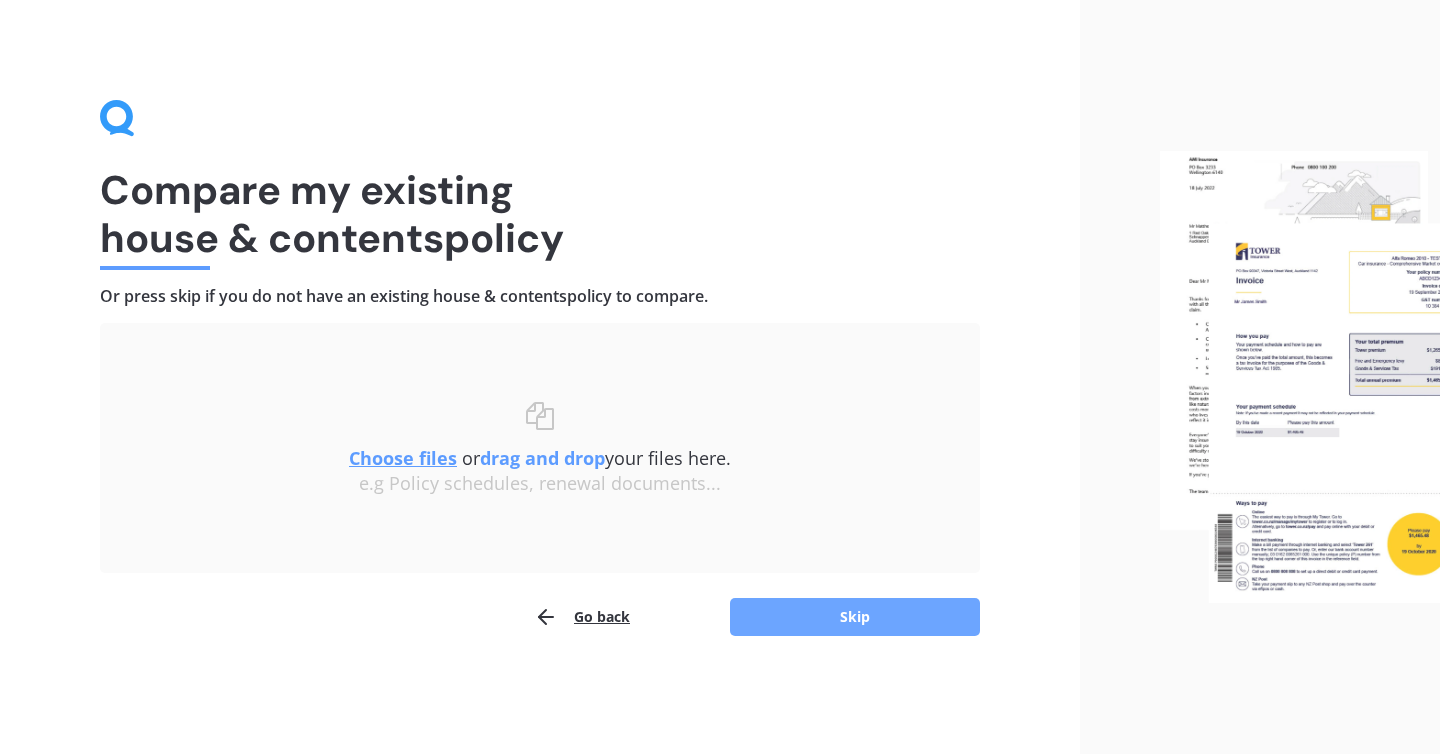 click on "Skip" at bounding box center (855, 617) 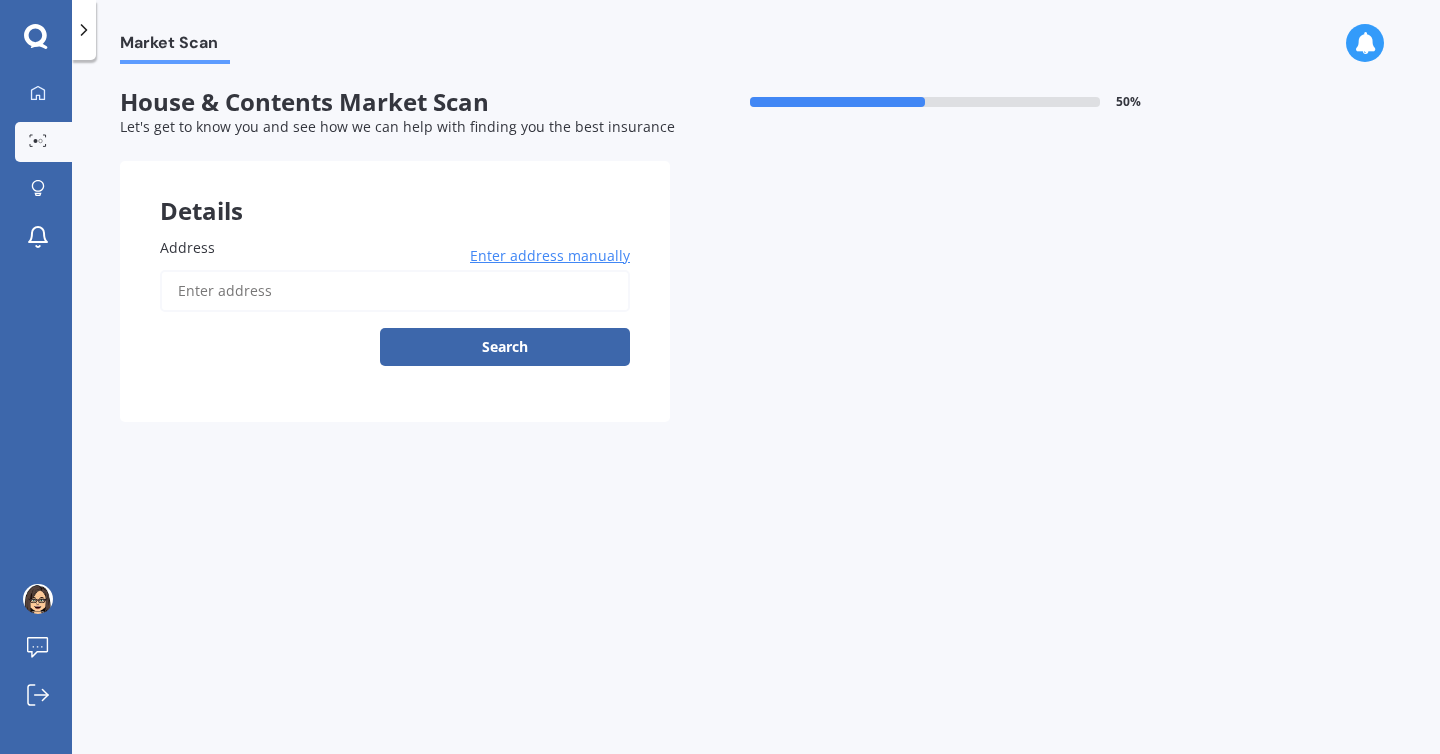 click on "Address" at bounding box center [391, 247] 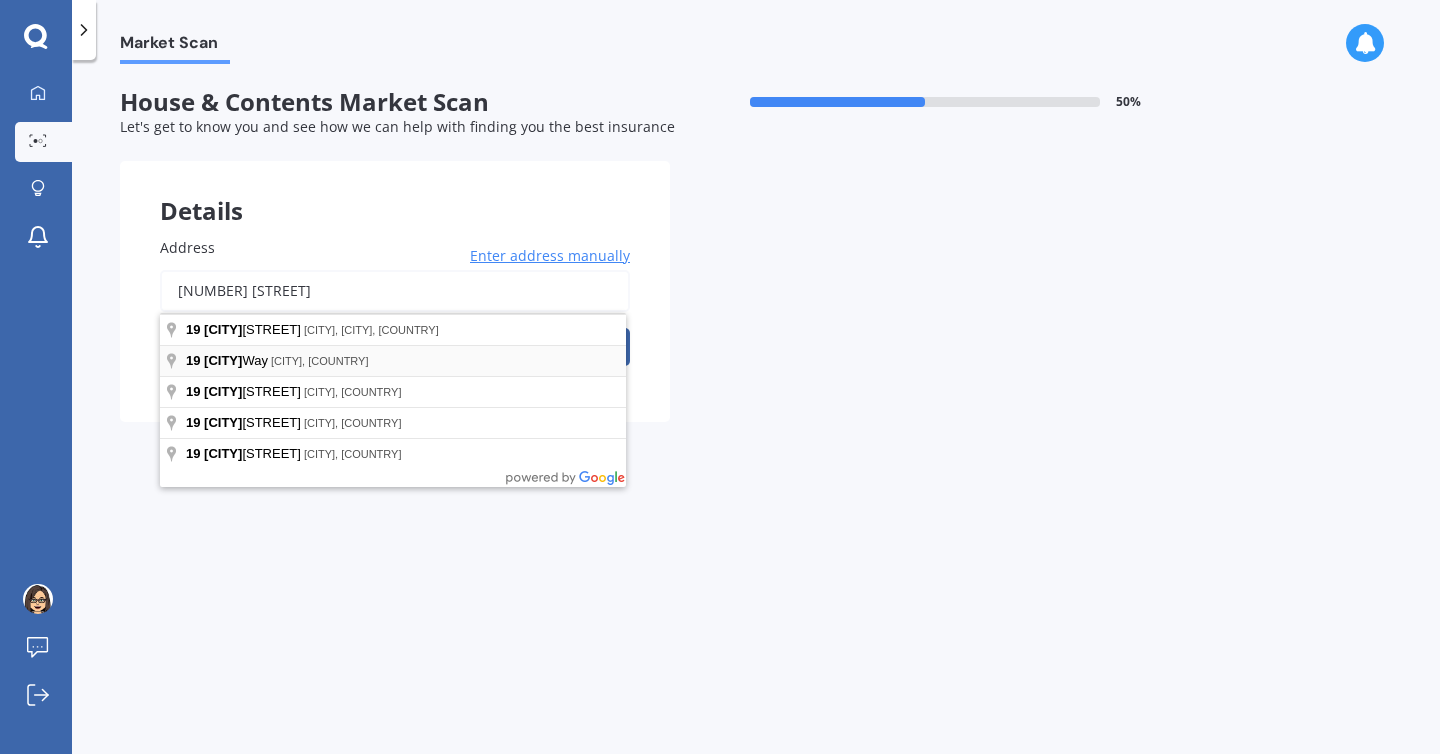 type on "[NUMBER] [STREET]" 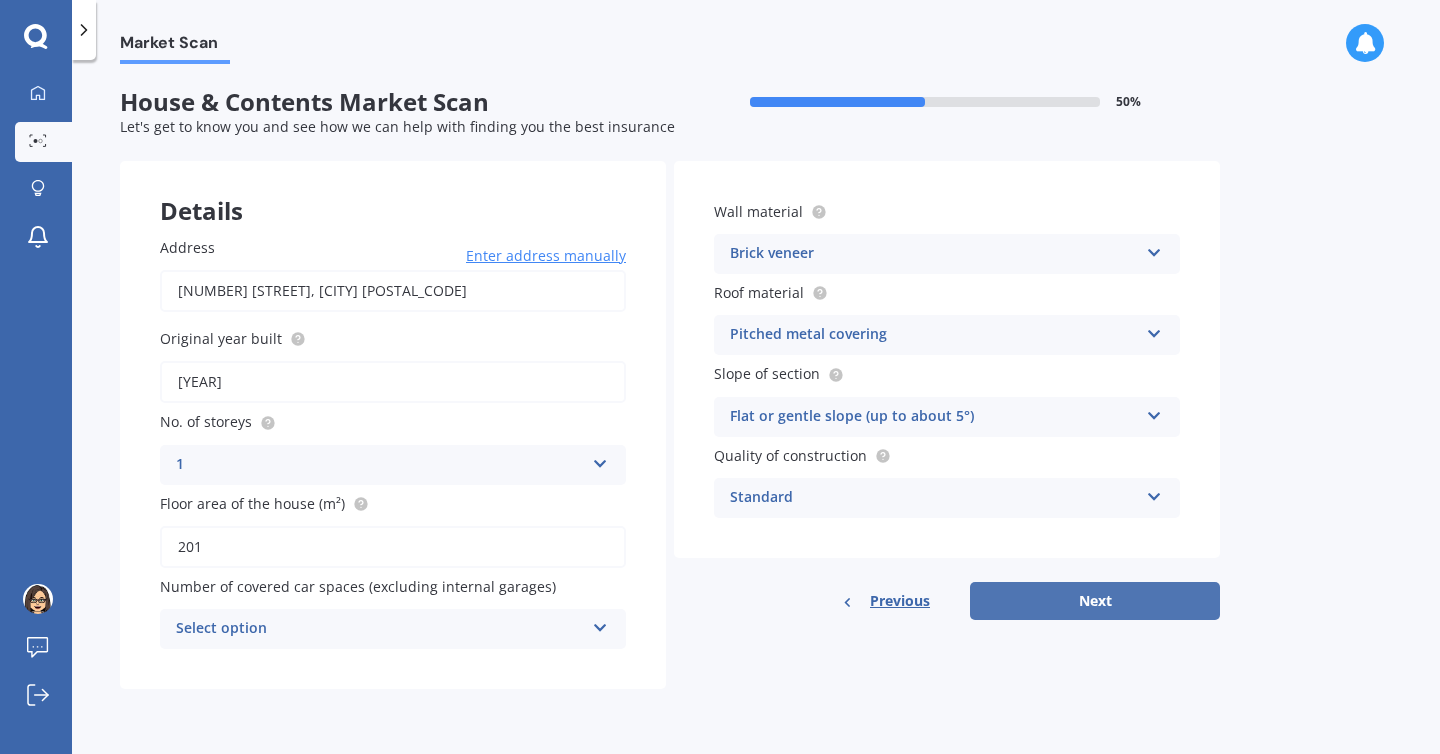 click on "Next" at bounding box center (1095, 601) 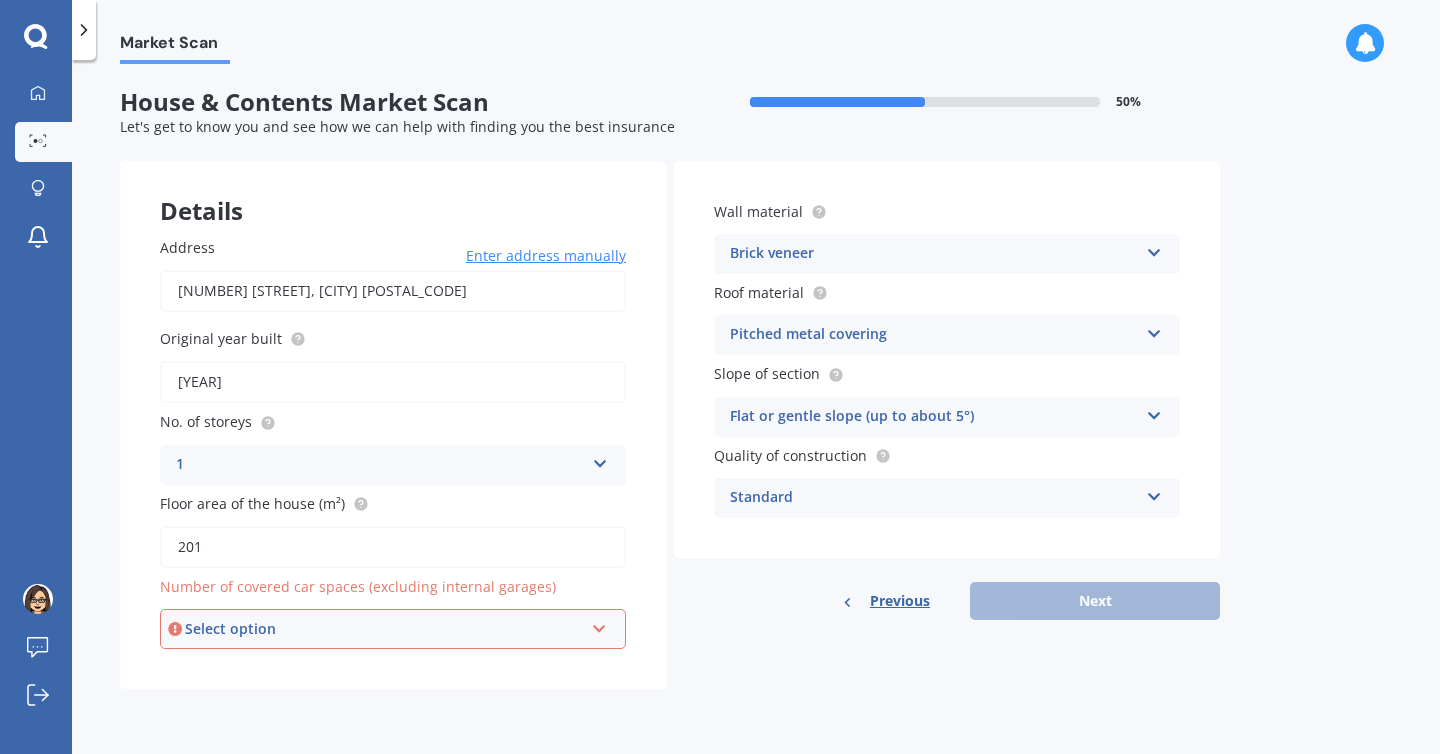 click on "Select option" at bounding box center [384, 629] 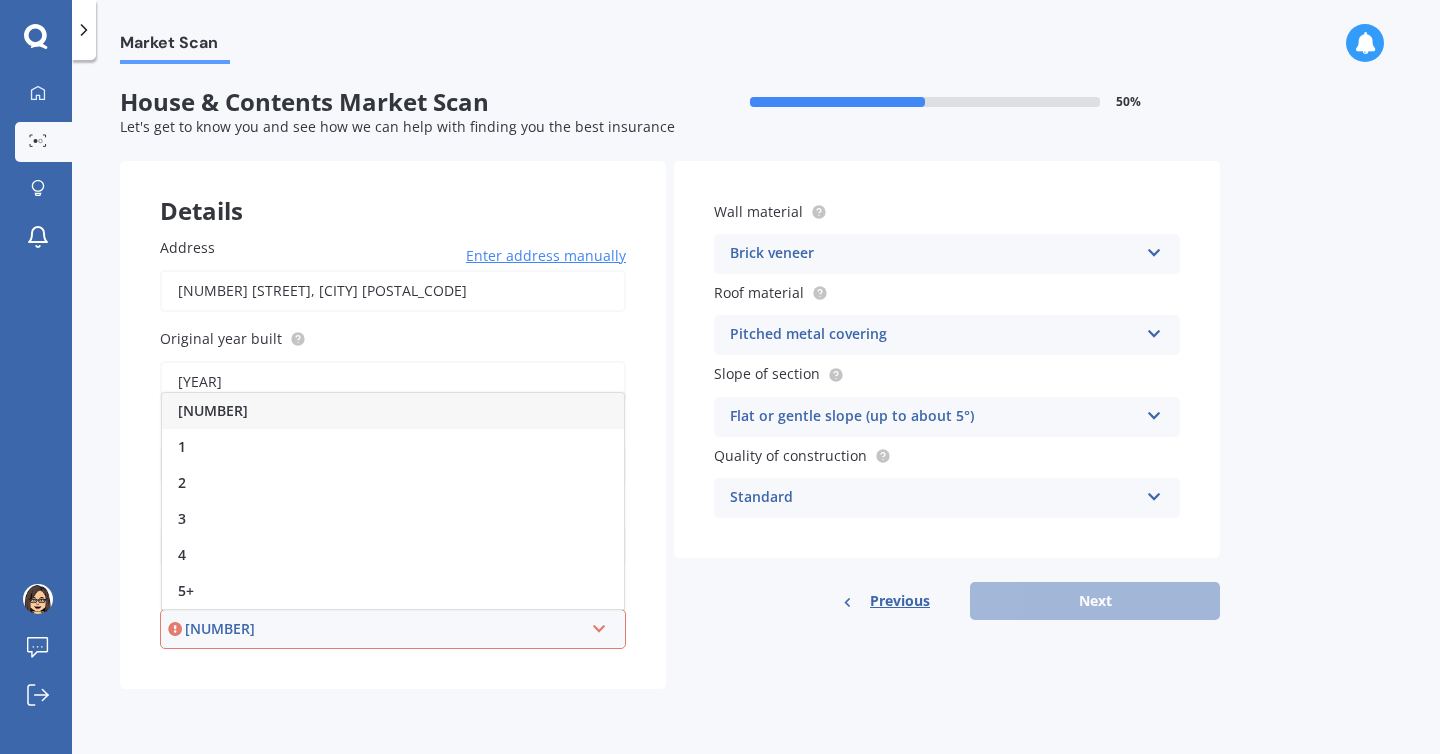 click on "[NUMBER]" at bounding box center (393, 411) 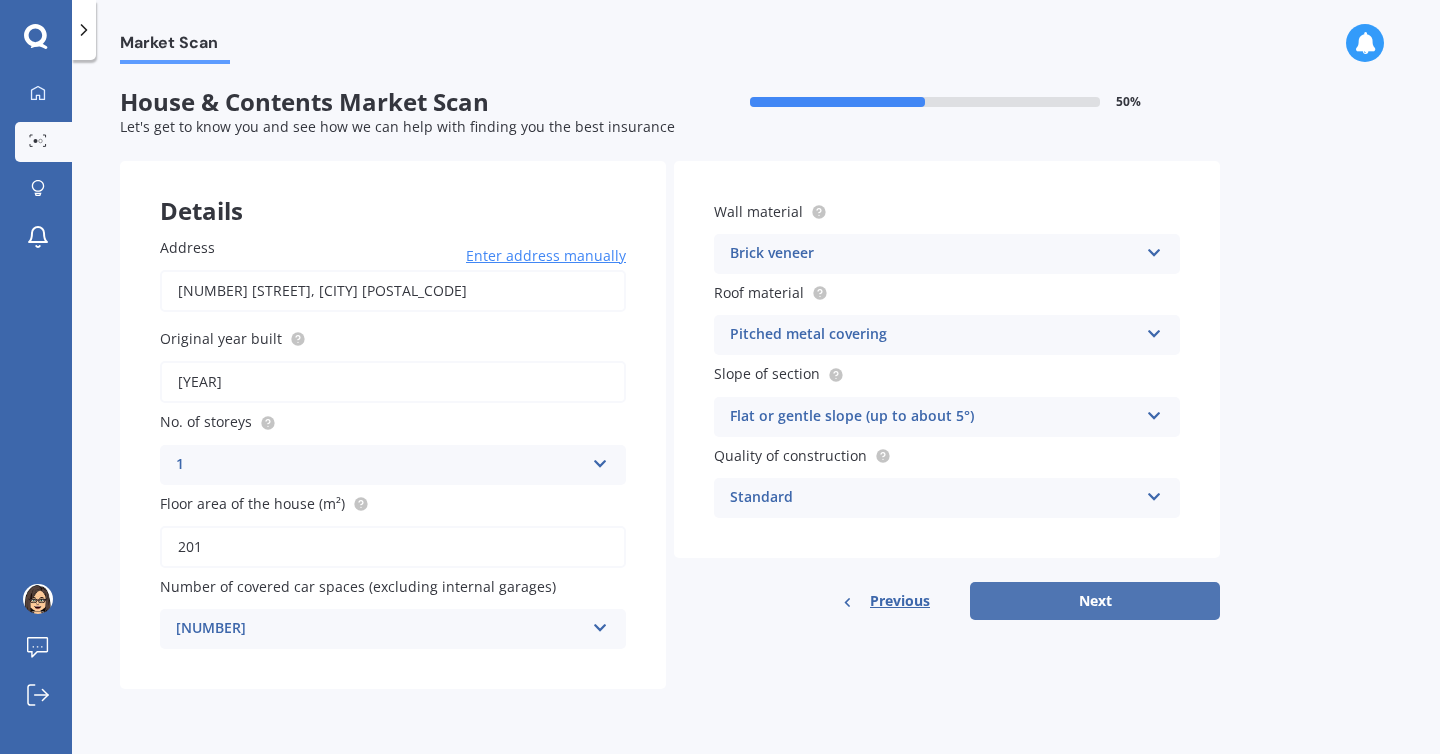 click on "Next" at bounding box center [1095, 601] 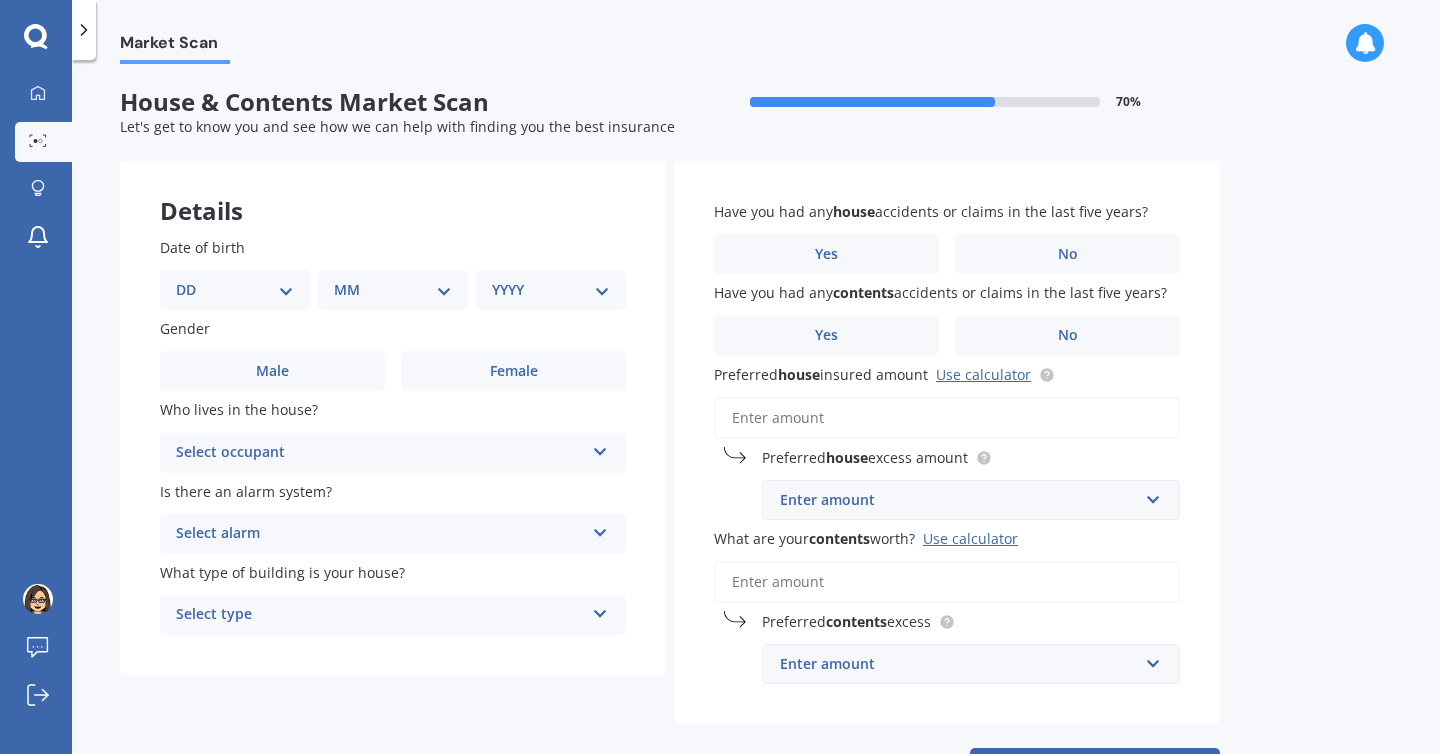 click on "DD 01 02 03 04 05 06 07 08 09 10 11 12 13 14 15 16 17 18 19 20 21 22 23 24 25 26 27 28 29 30 31" at bounding box center (235, 290) 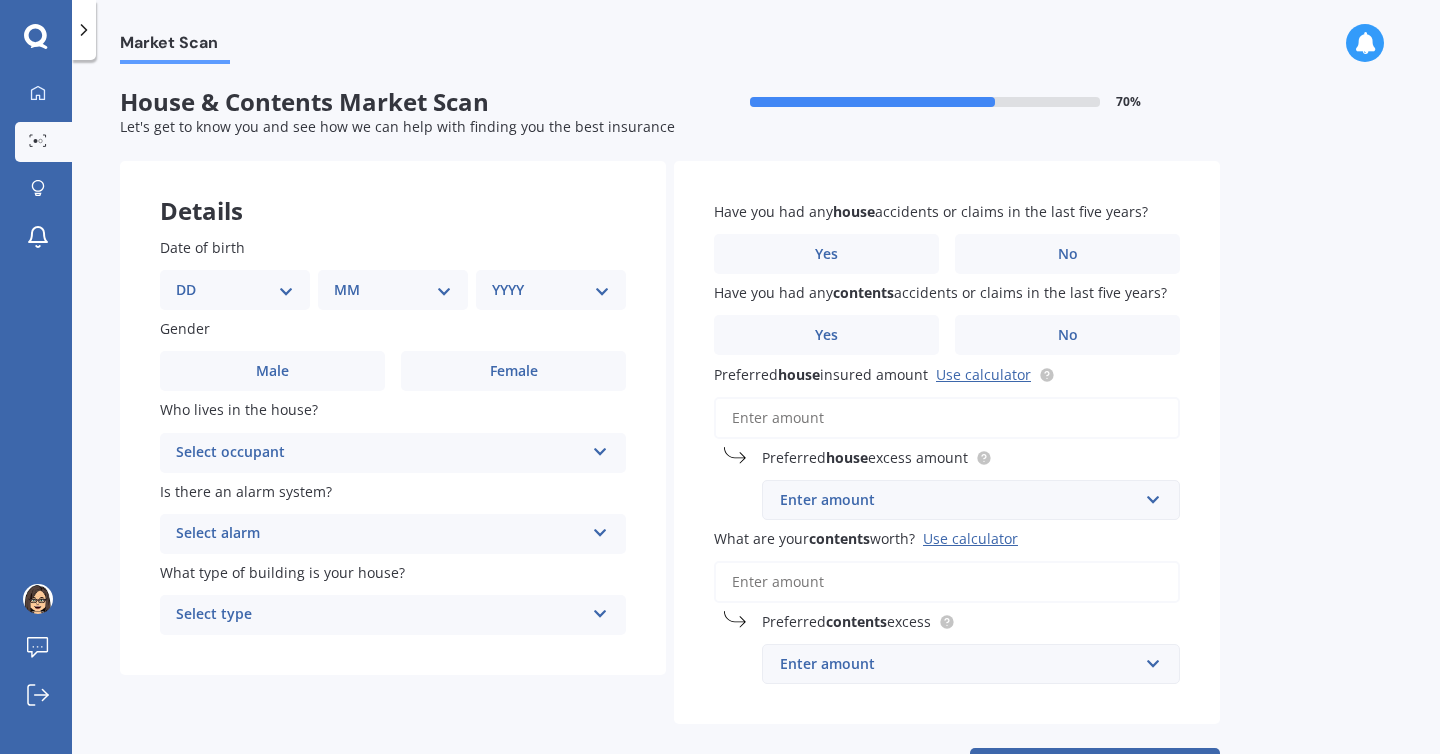 select on "10" 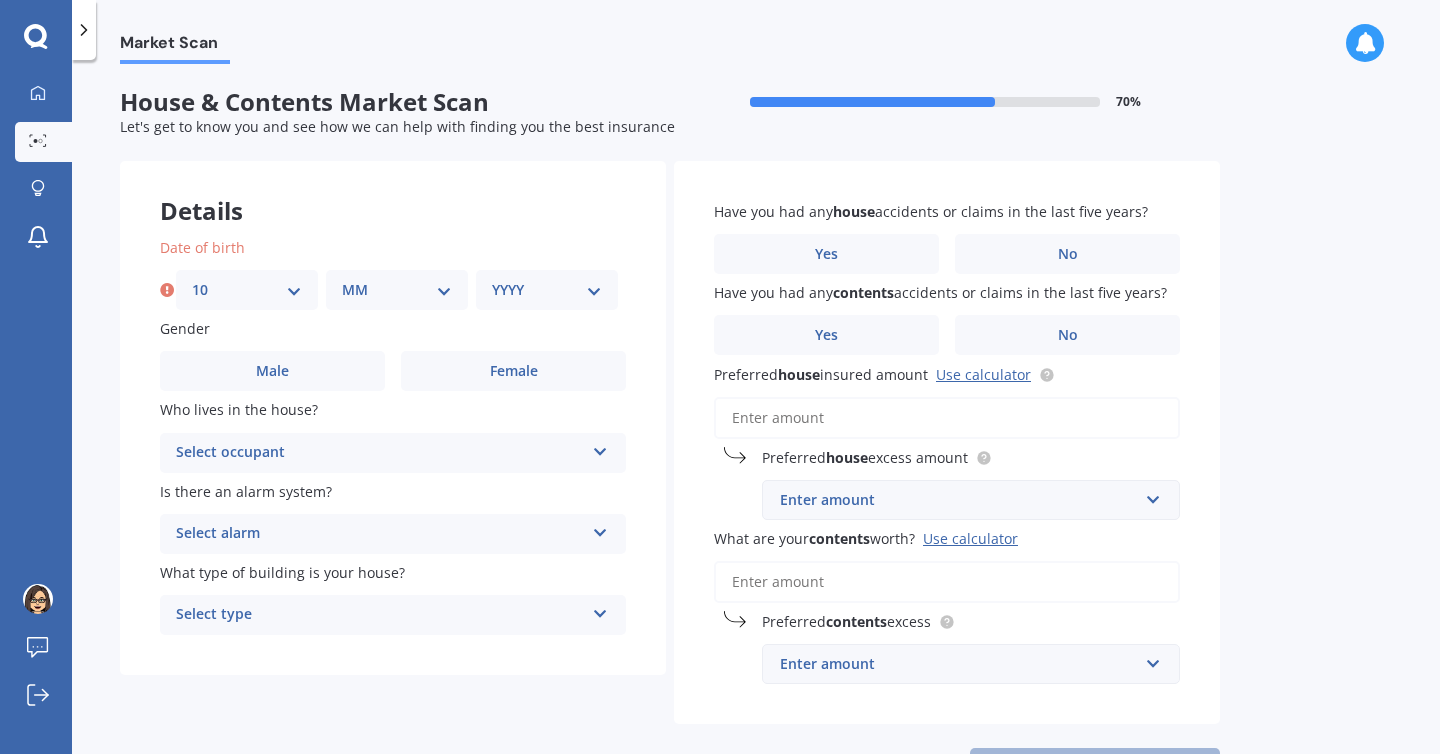 click on "MM 01 02 03 04 05 06 07 08 09 10 11 12" at bounding box center (397, 290) 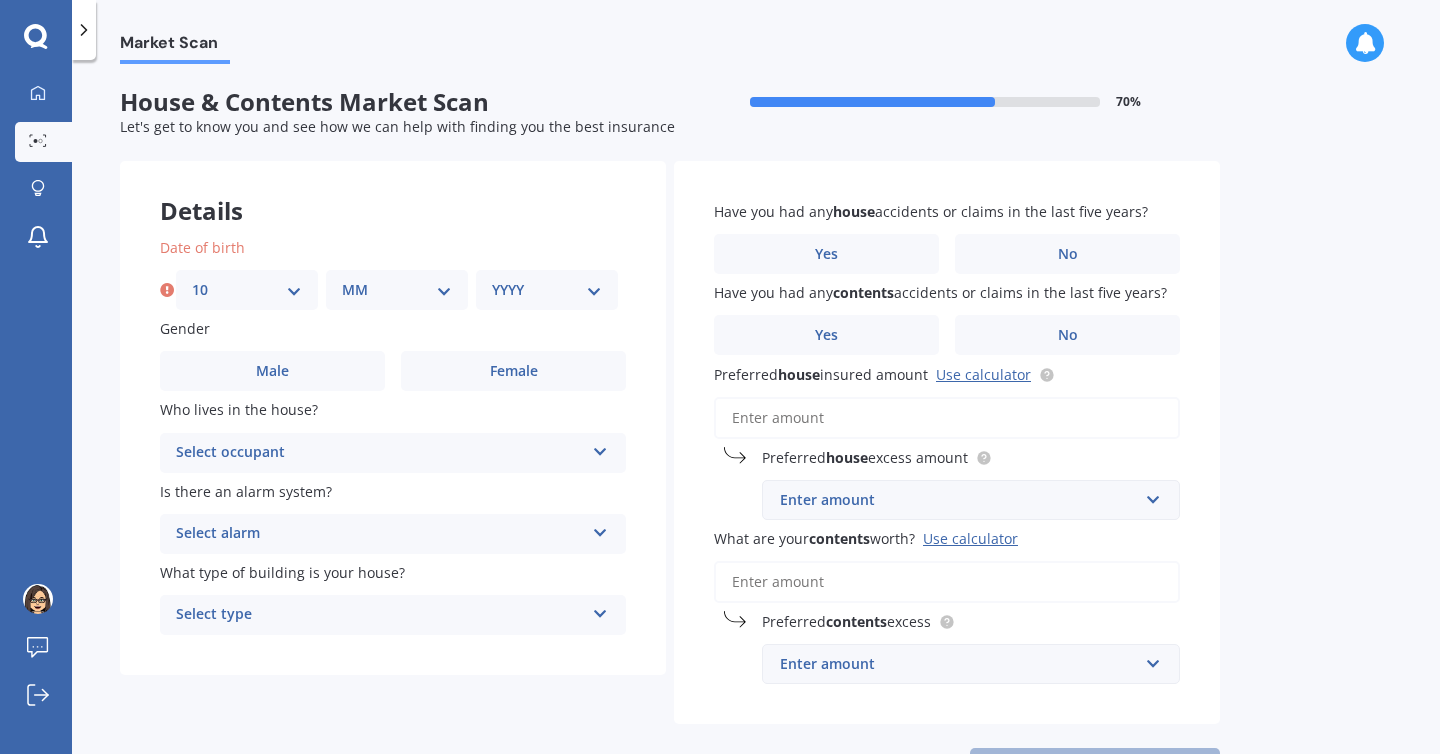 select on "12" 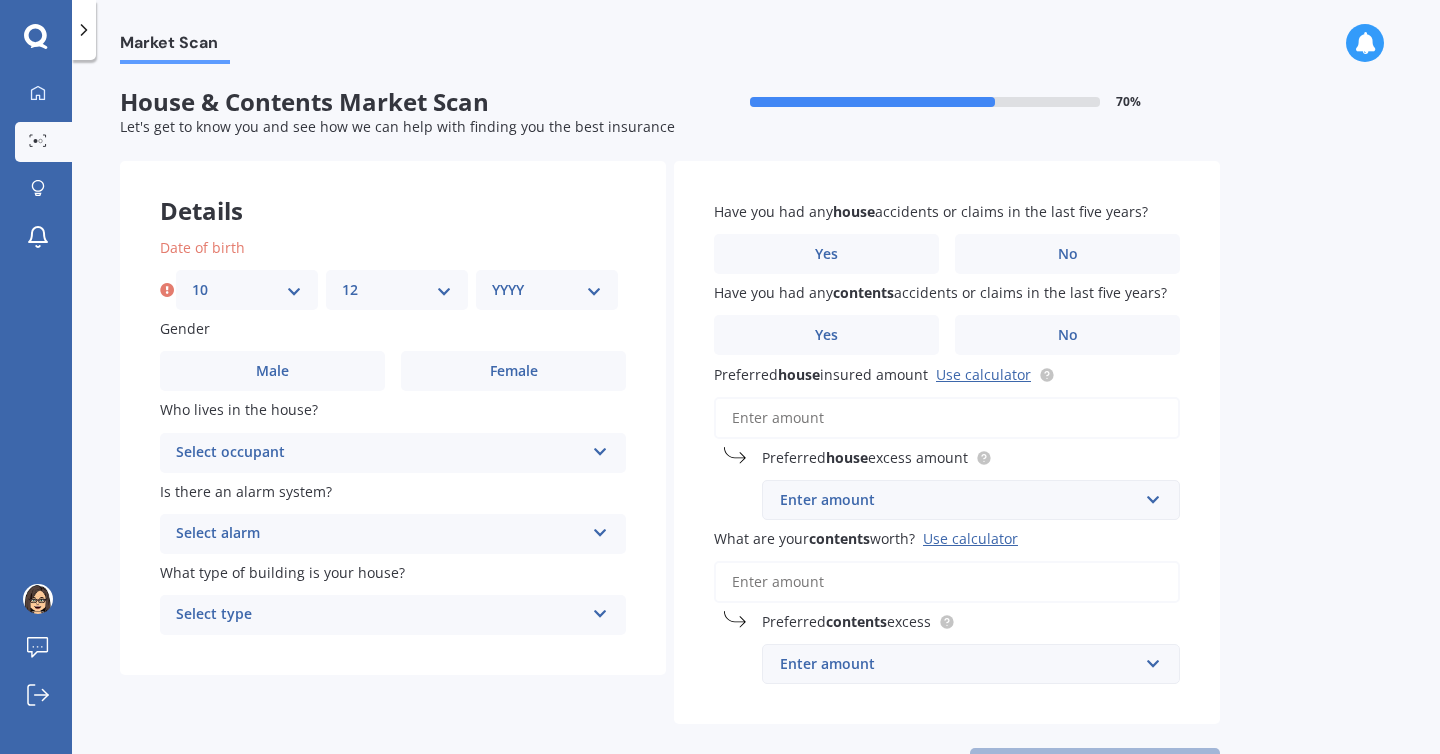 click on "[CITY], [CITY], [COUNTRY]" at bounding box center (547, 290) 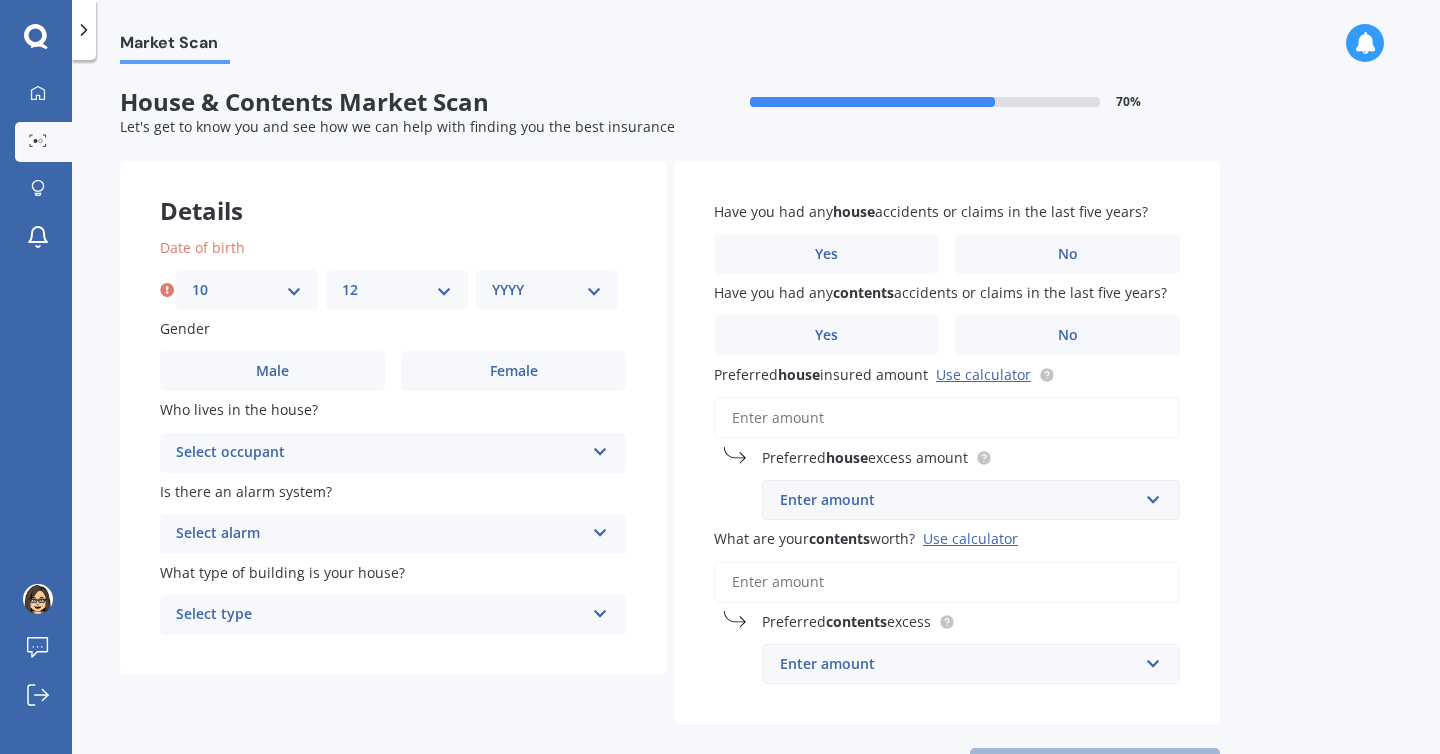 select on "1964" 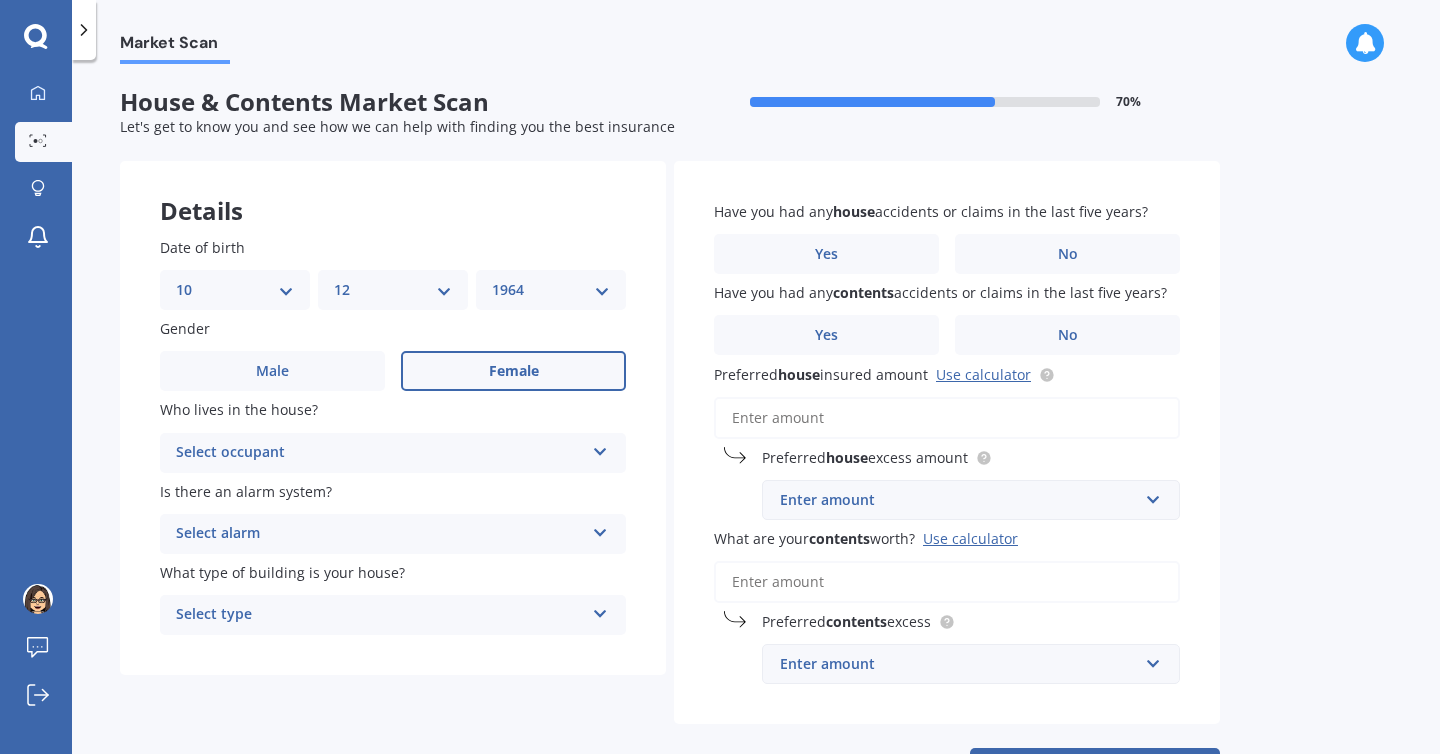 click on "Female" at bounding box center [513, 371] 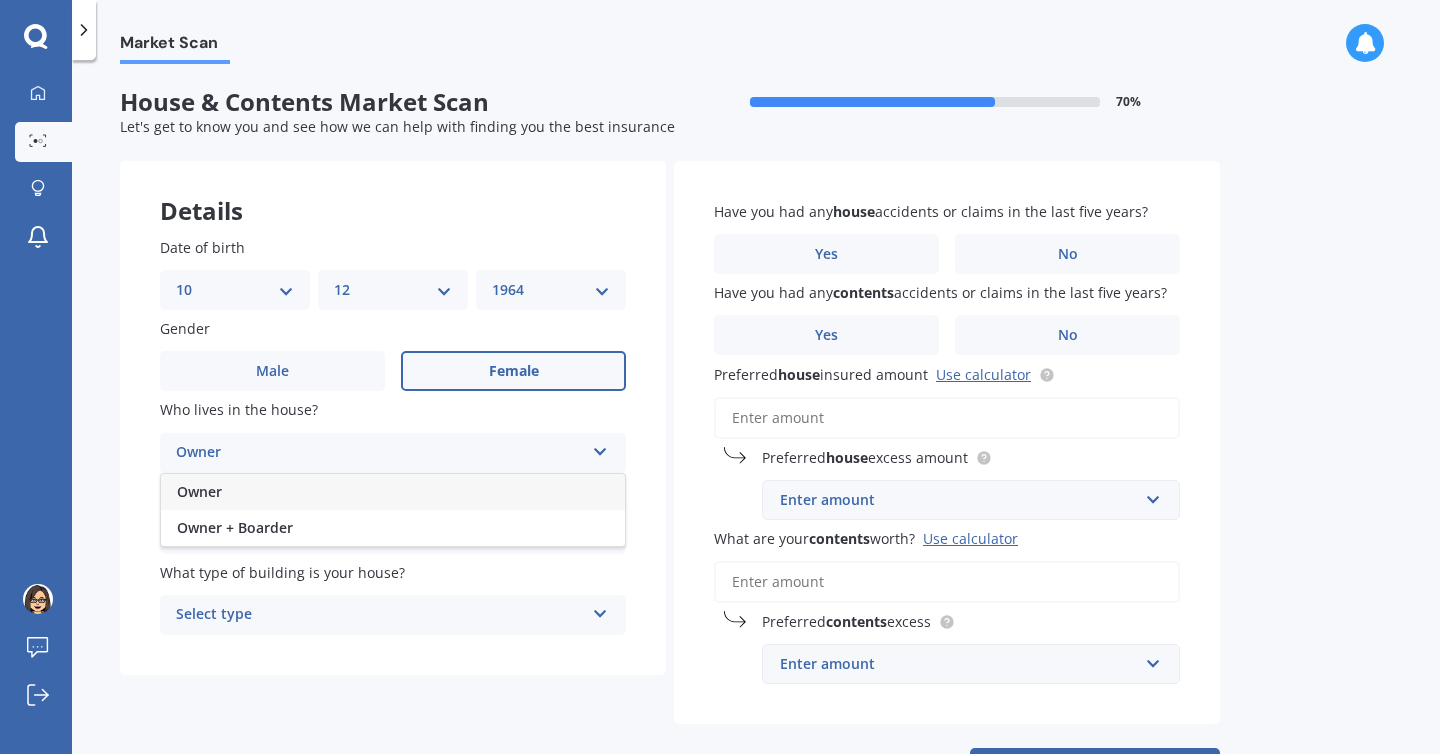 click on "Owner" at bounding box center (393, 492) 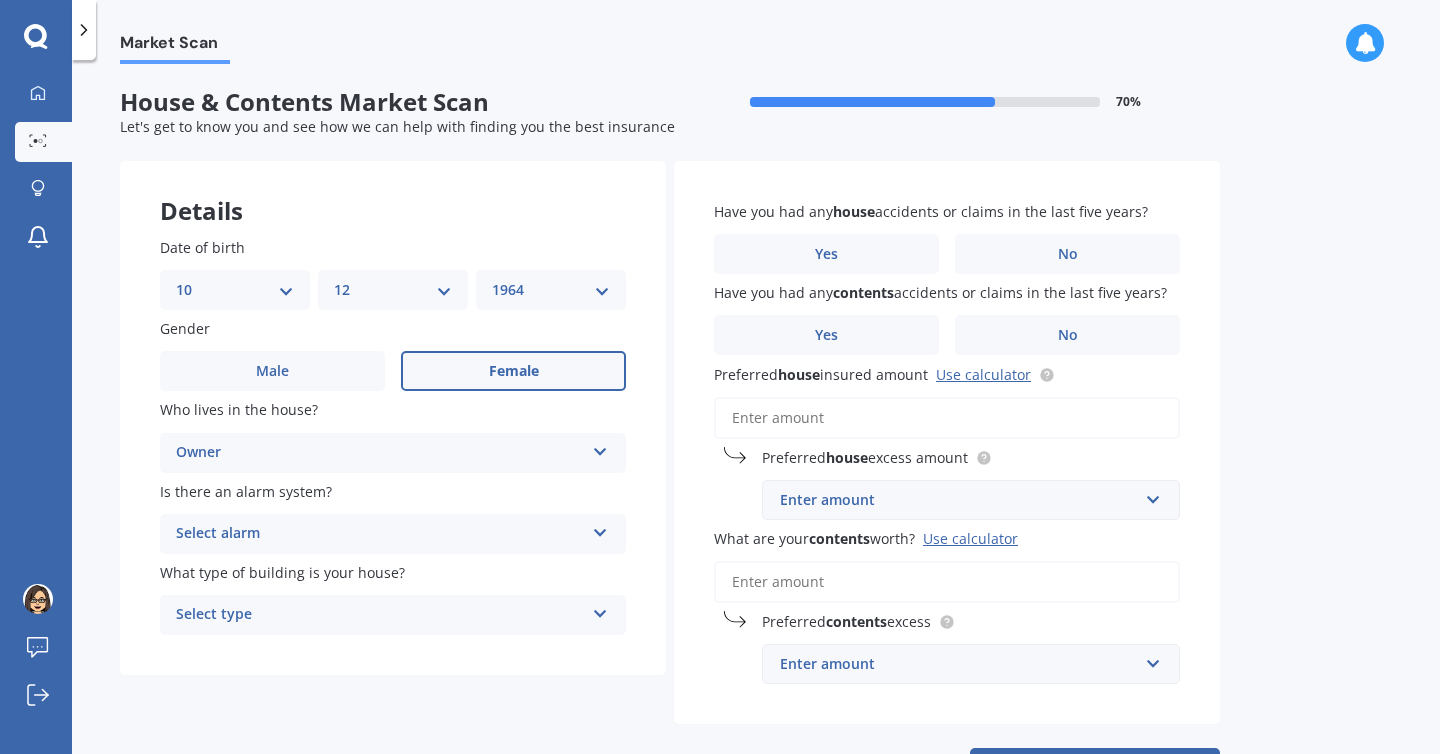 click at bounding box center [600, 448] 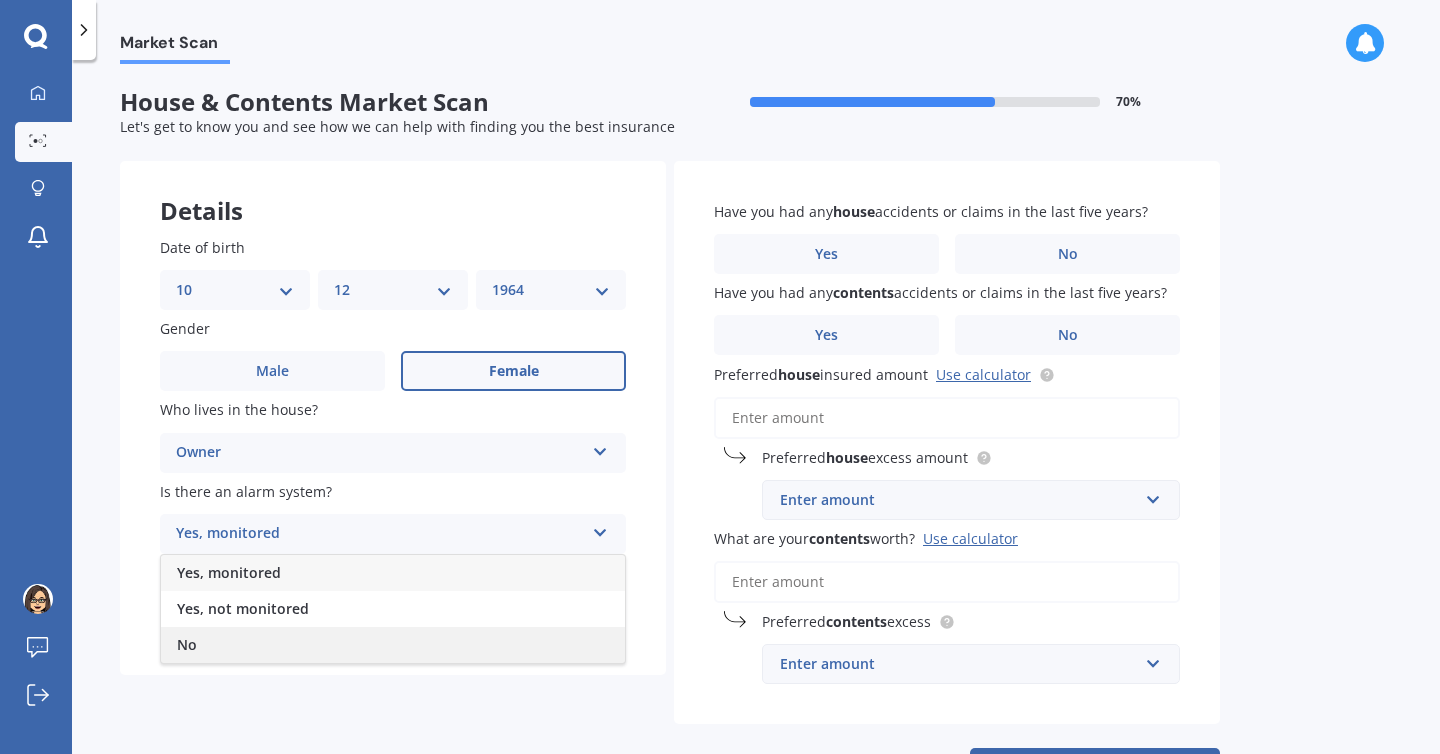 click on "No" at bounding box center [393, 645] 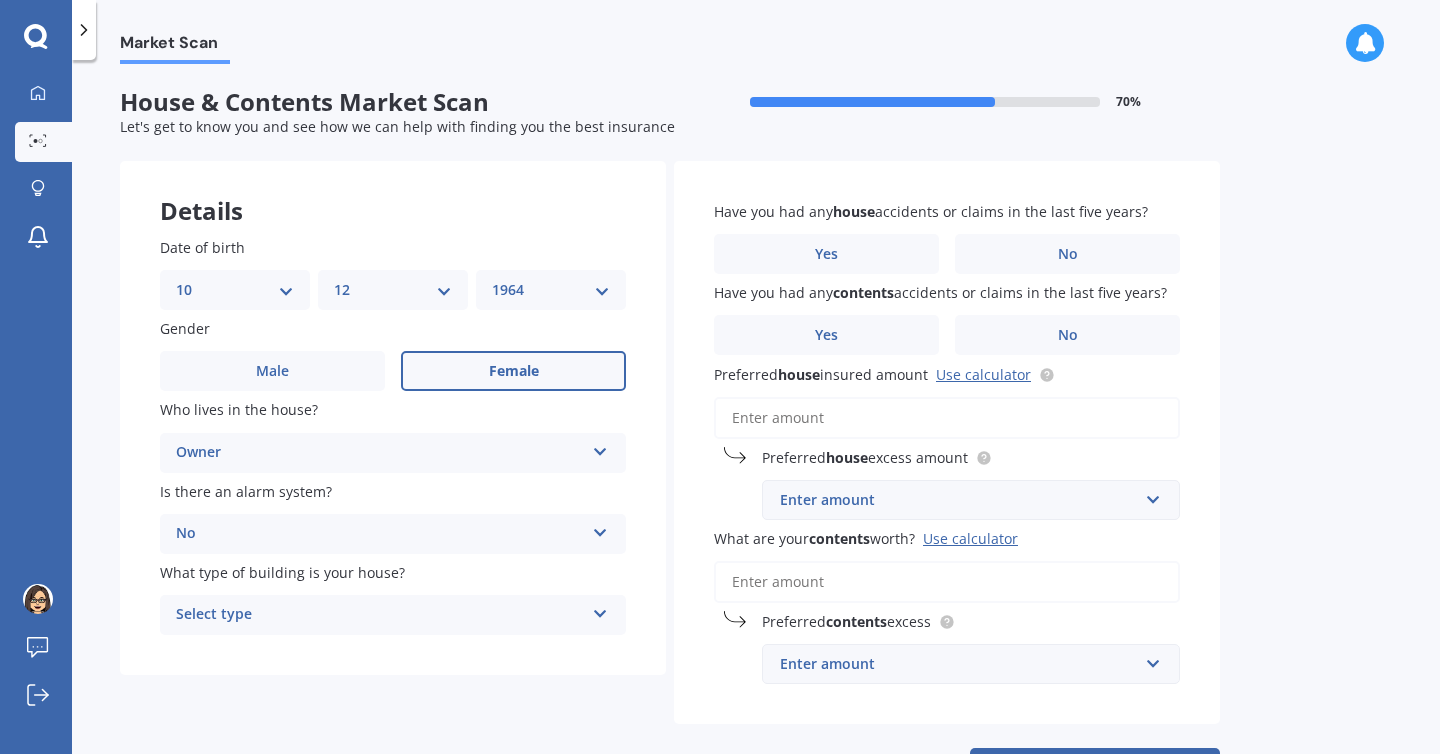 click on "No Yes, monitored Yes, not monitored No" at bounding box center [393, 453] 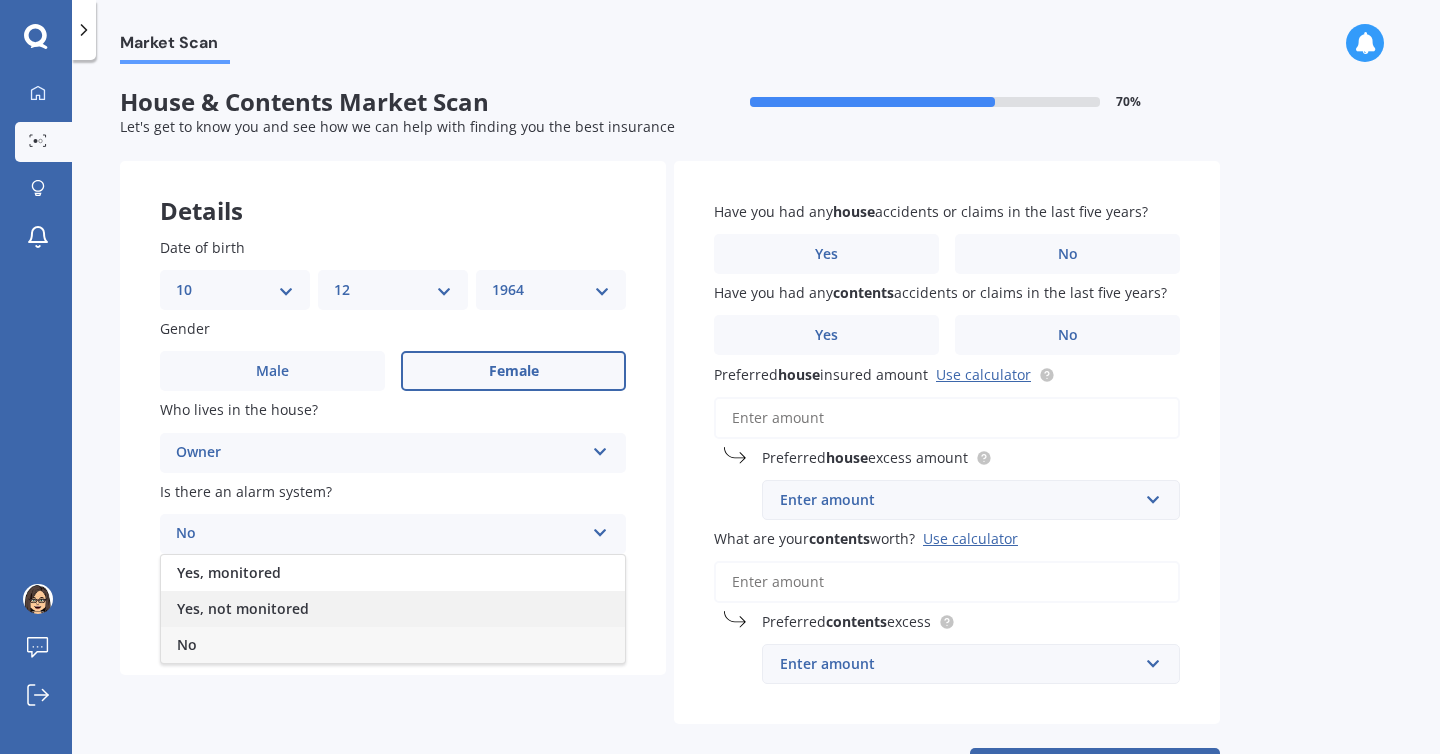 click on "Yes, not monitored" at bounding box center (393, 609) 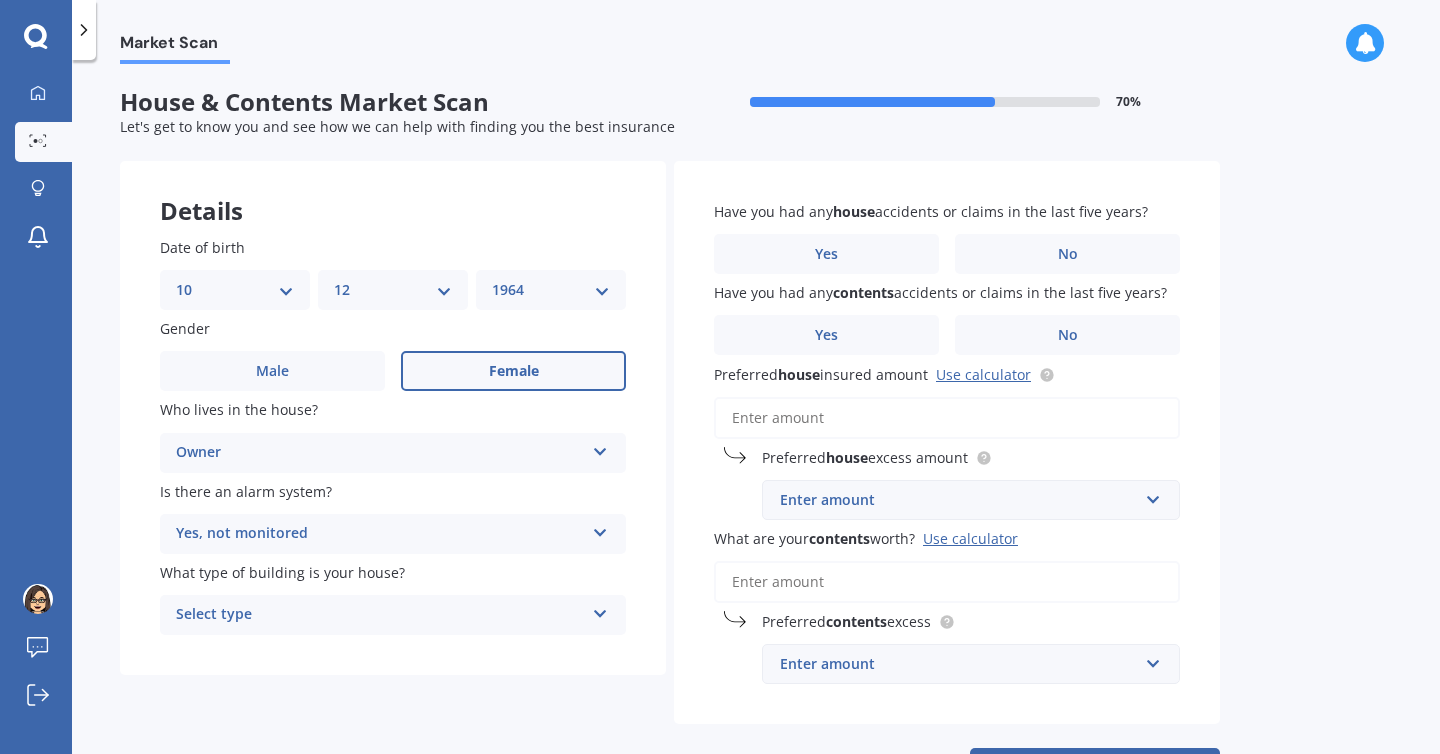 click at bounding box center [600, 448] 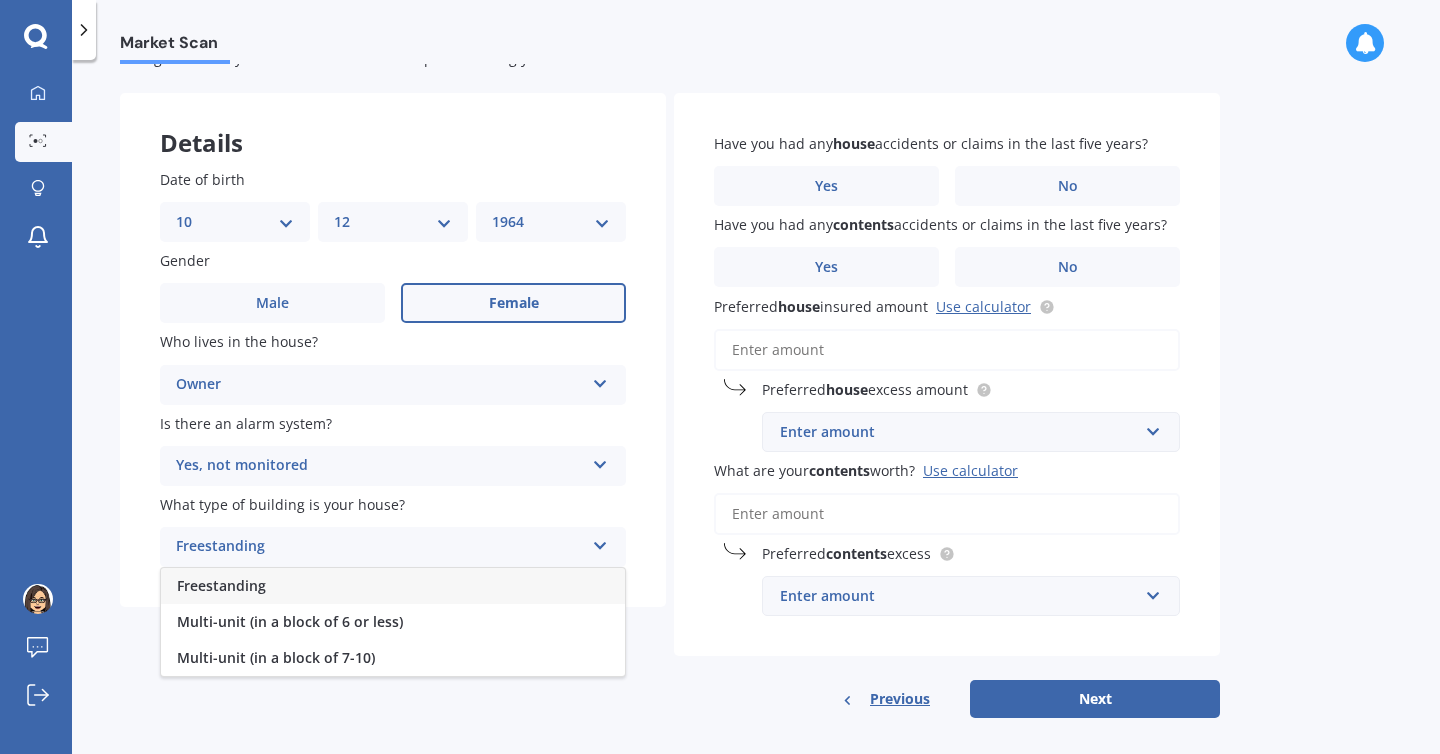scroll, scrollTop: 87, scrollLeft: 0, axis: vertical 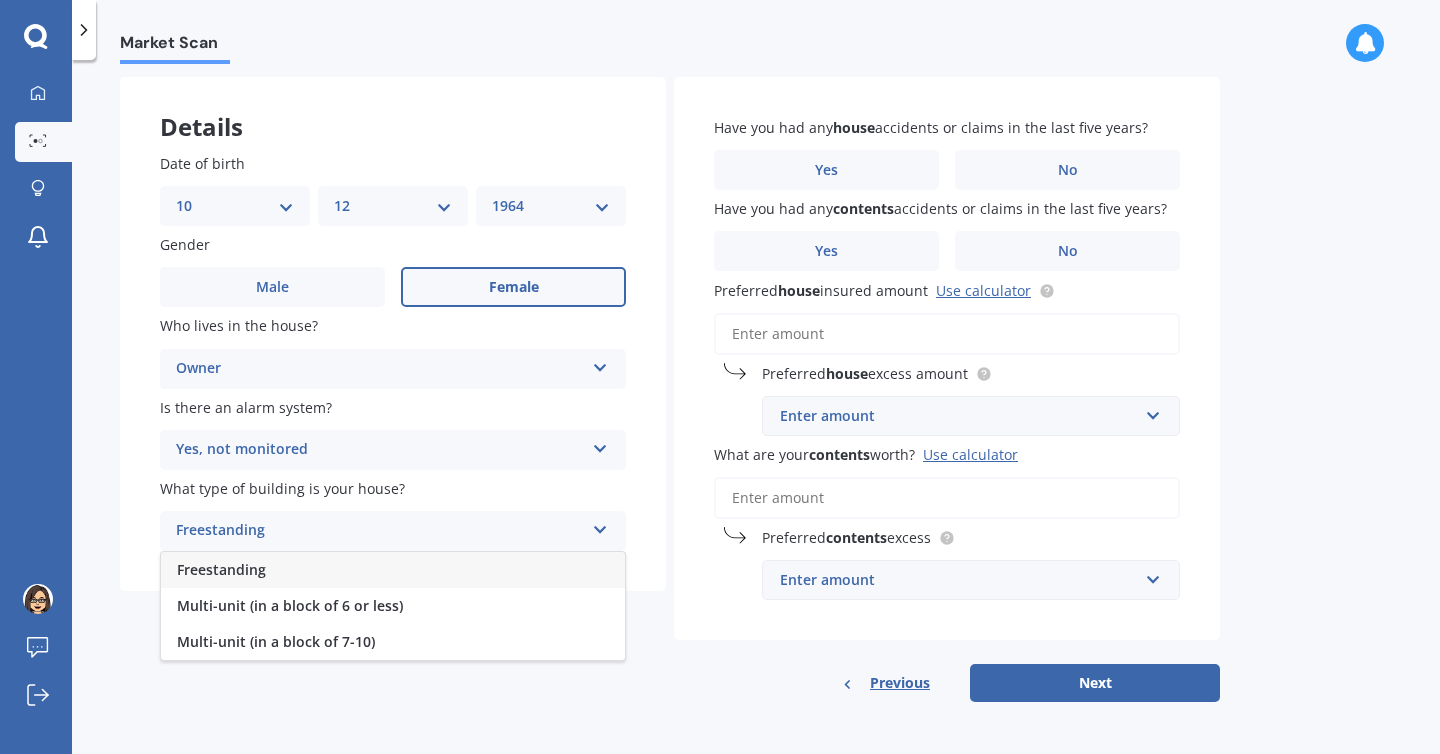click on "Freestanding" at bounding box center [393, 570] 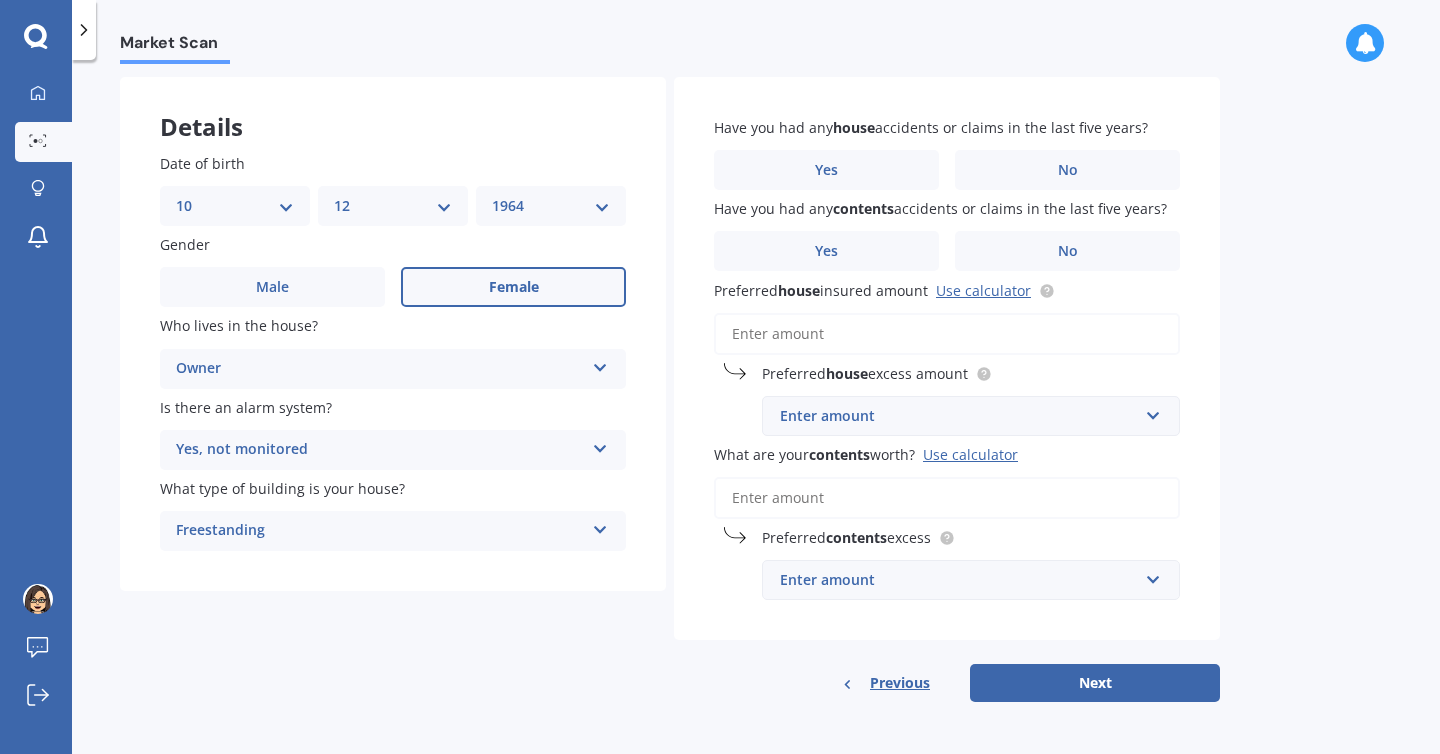 scroll, scrollTop: 0, scrollLeft: 0, axis: both 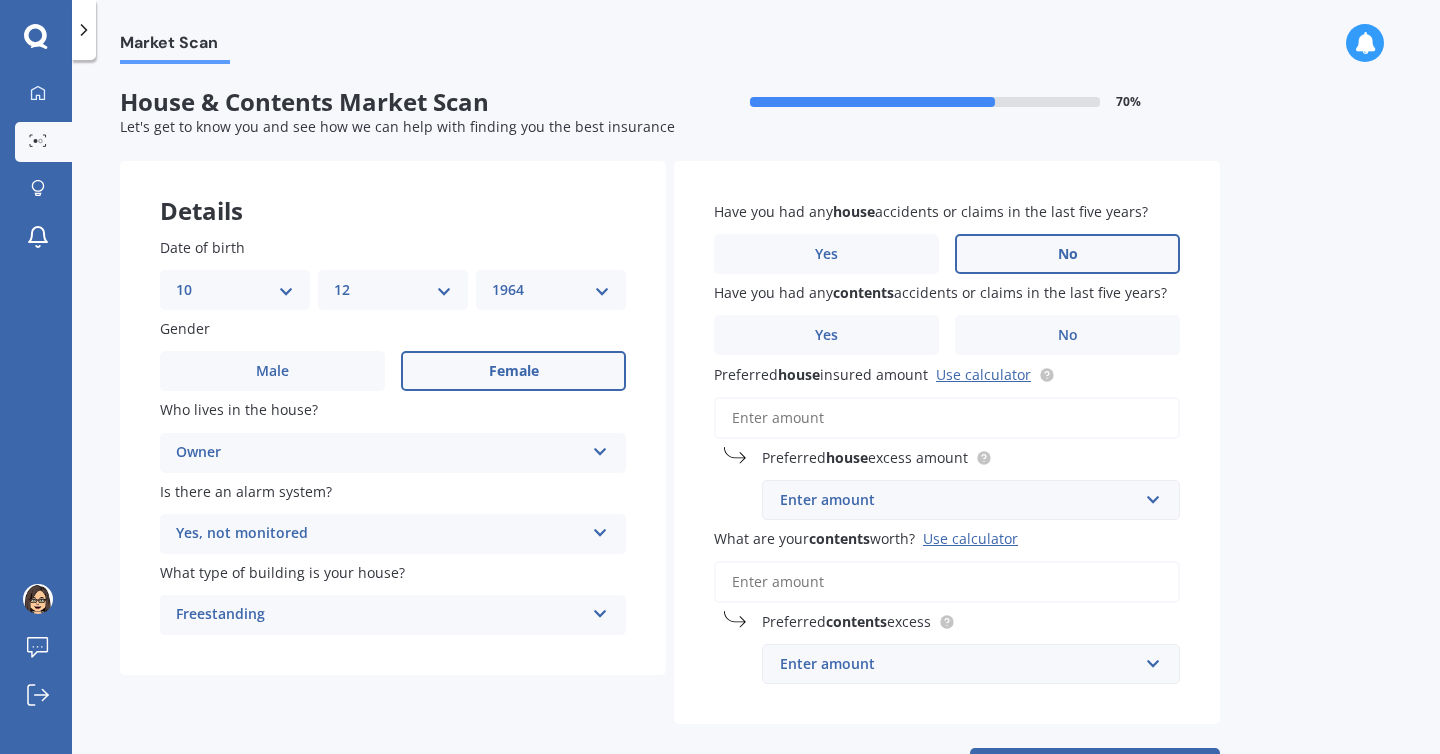 click on "No" at bounding box center [513, 371] 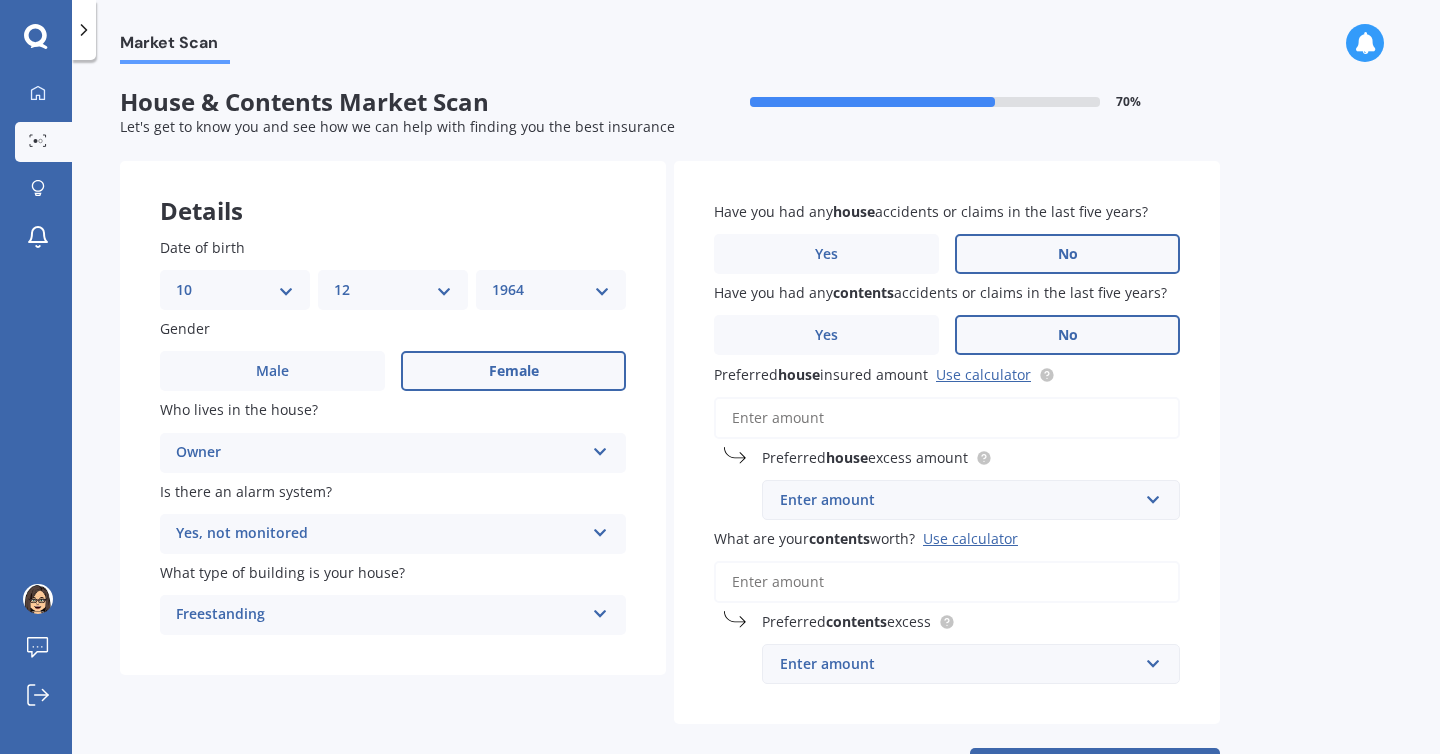 click on "No" at bounding box center [513, 371] 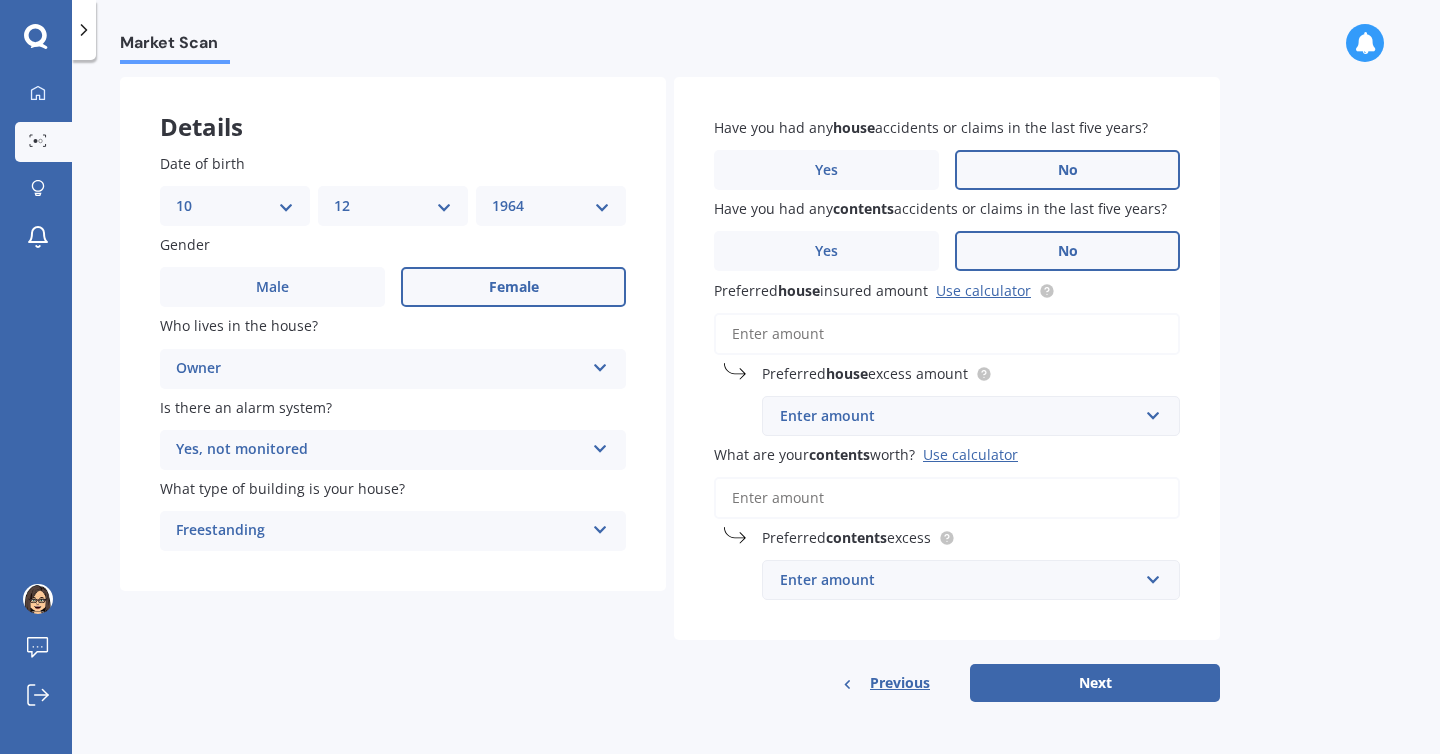 scroll, scrollTop: 87, scrollLeft: 0, axis: vertical 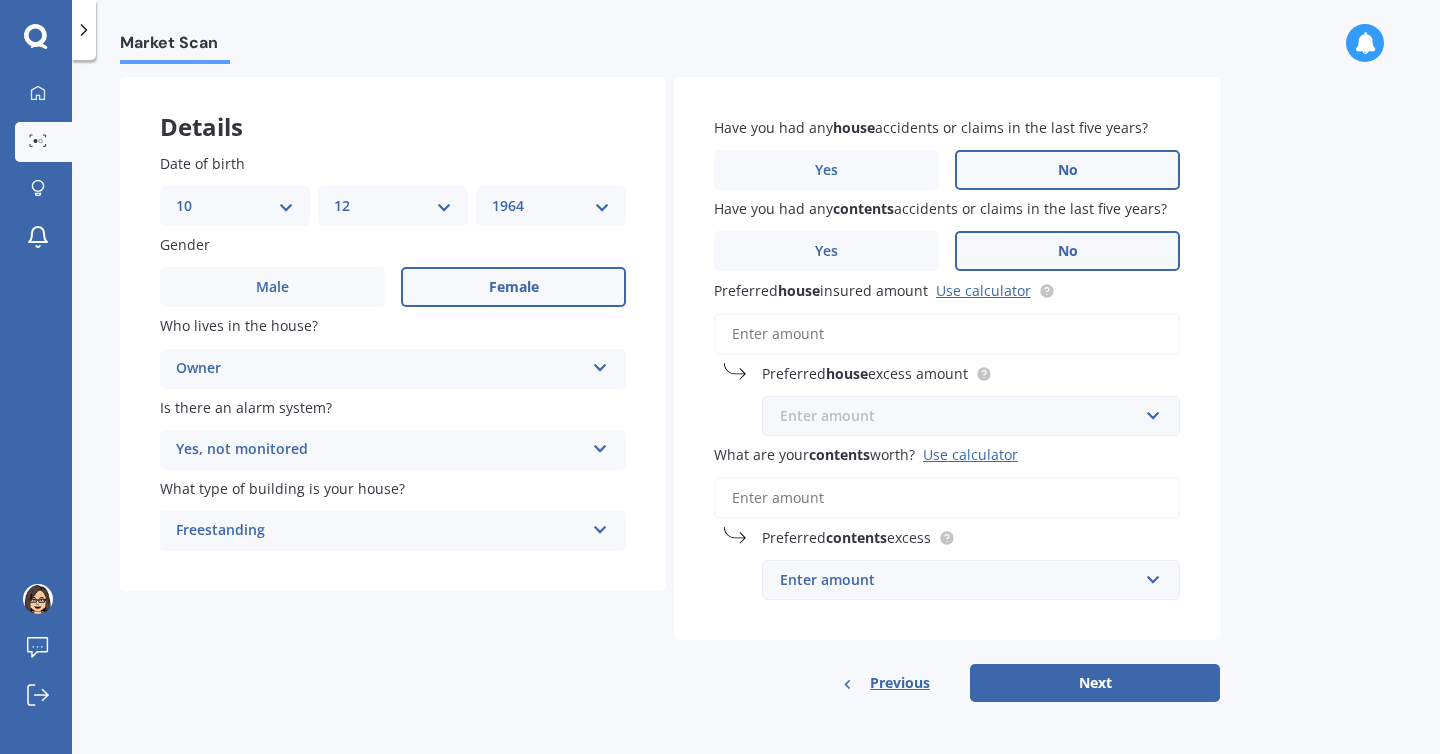 click at bounding box center (964, 416) 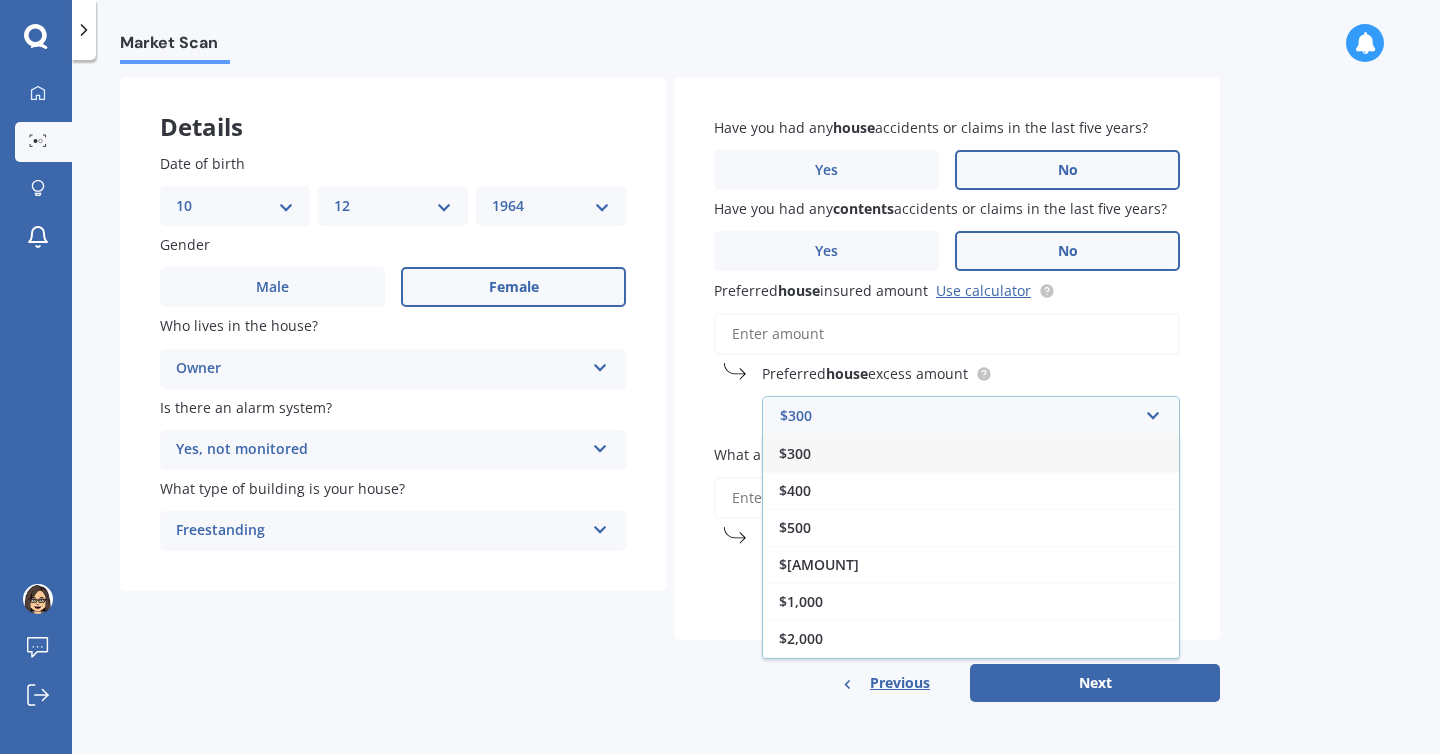 click on "$300" at bounding box center (795, 453) 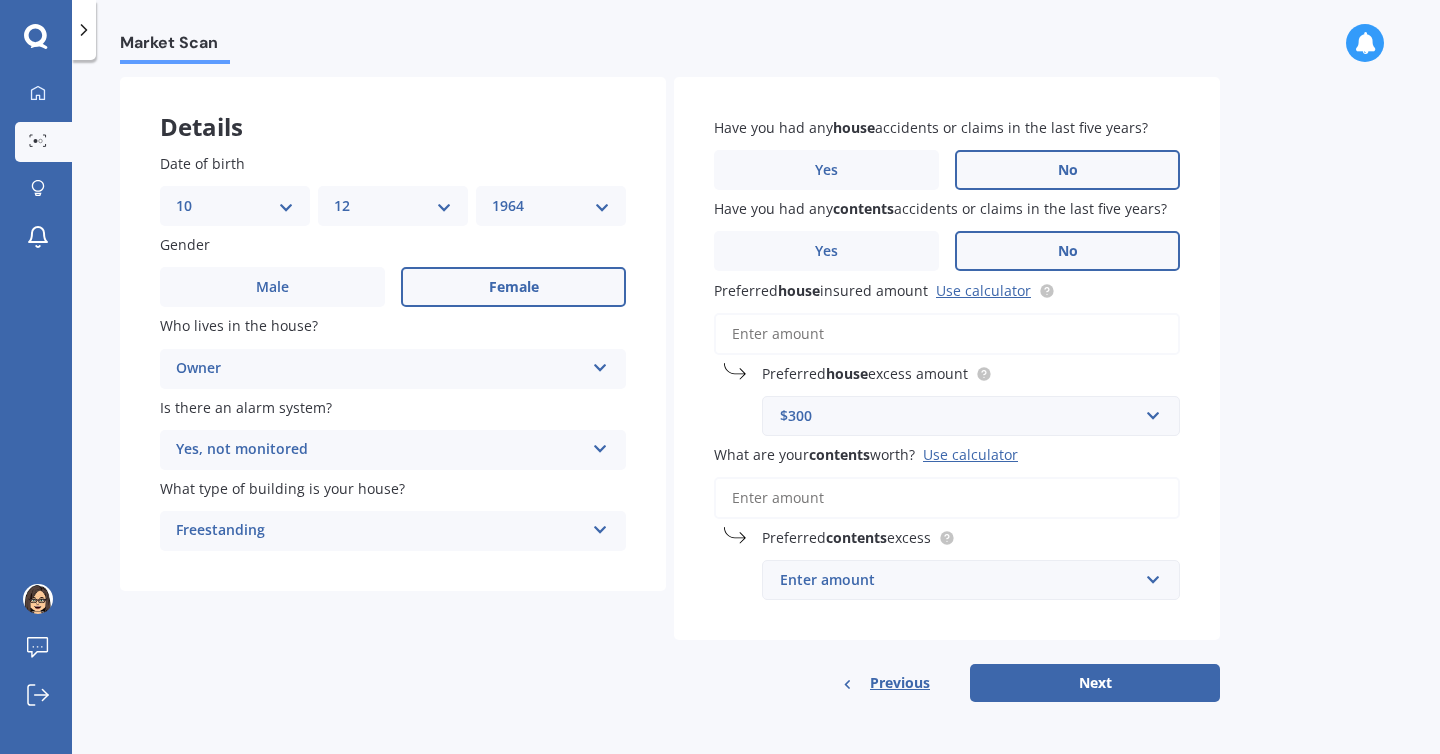 click on "Use calculator" at bounding box center [970, 454] 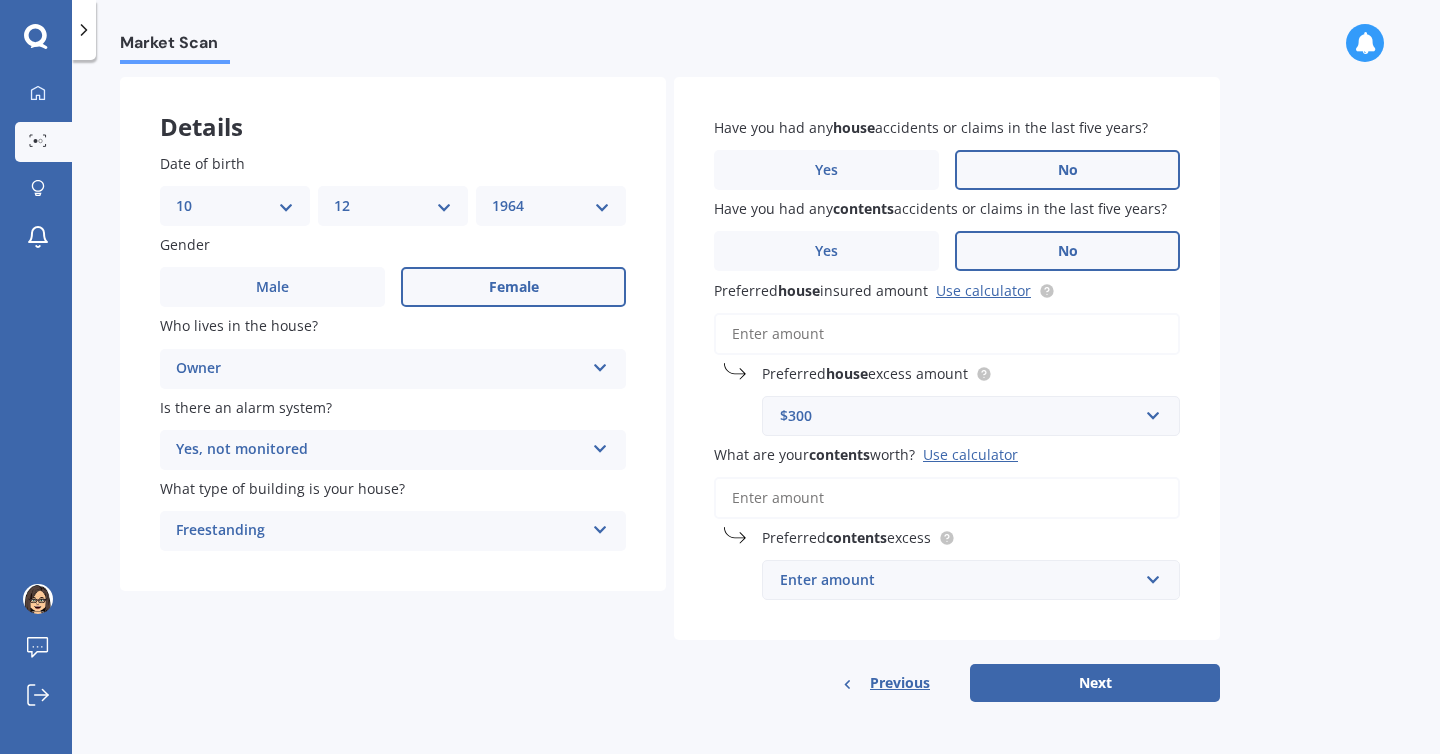 click on "What are your  contents  worth? Use calculator" at bounding box center (947, 498) 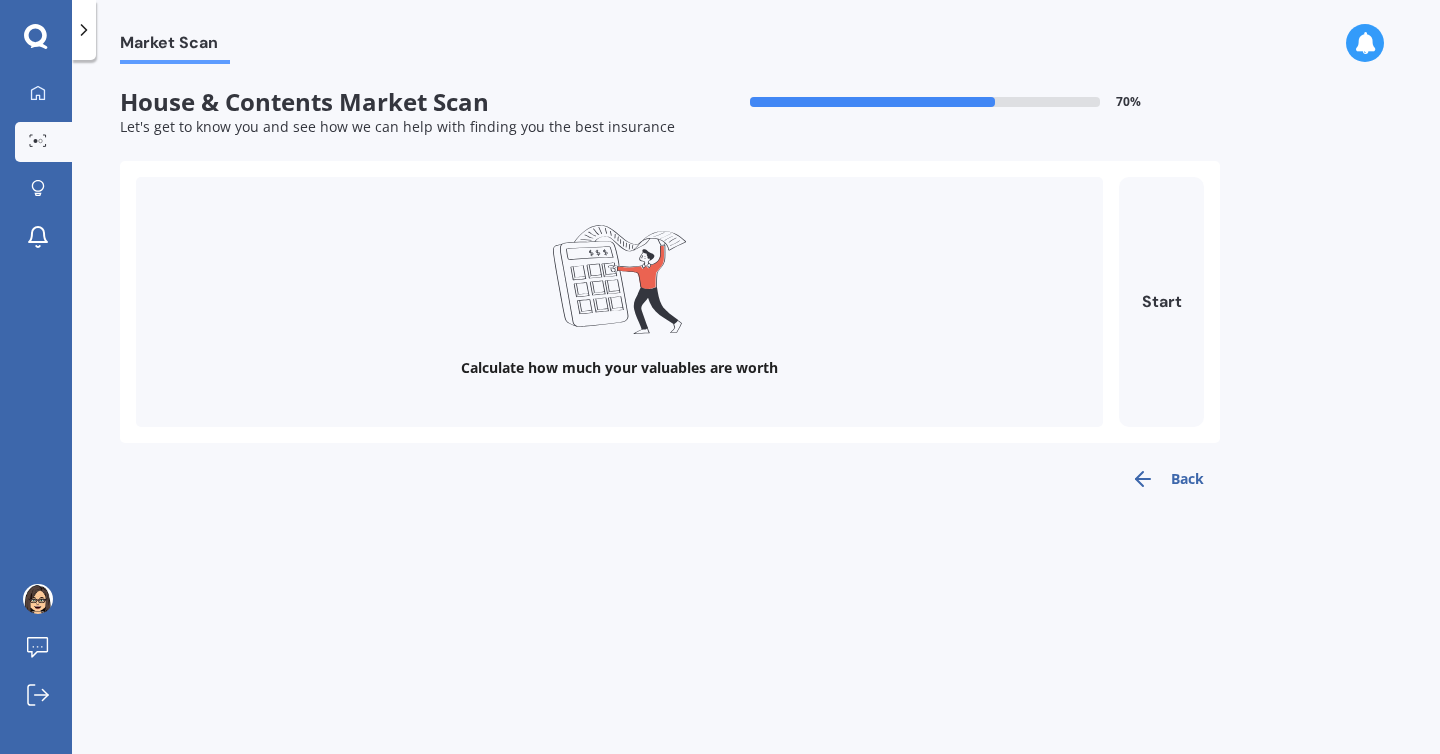 scroll, scrollTop: 0, scrollLeft: 0, axis: both 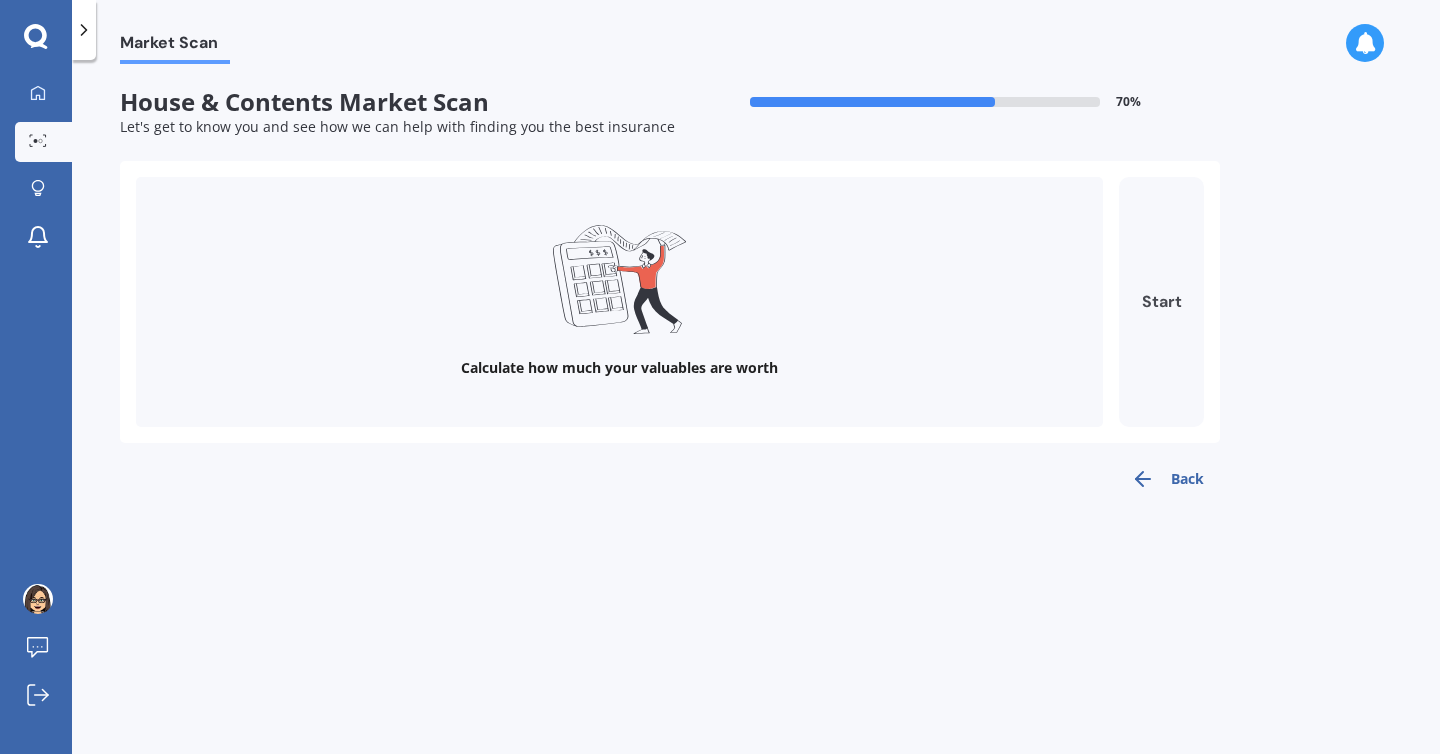 click on "Start" at bounding box center (1161, 302) 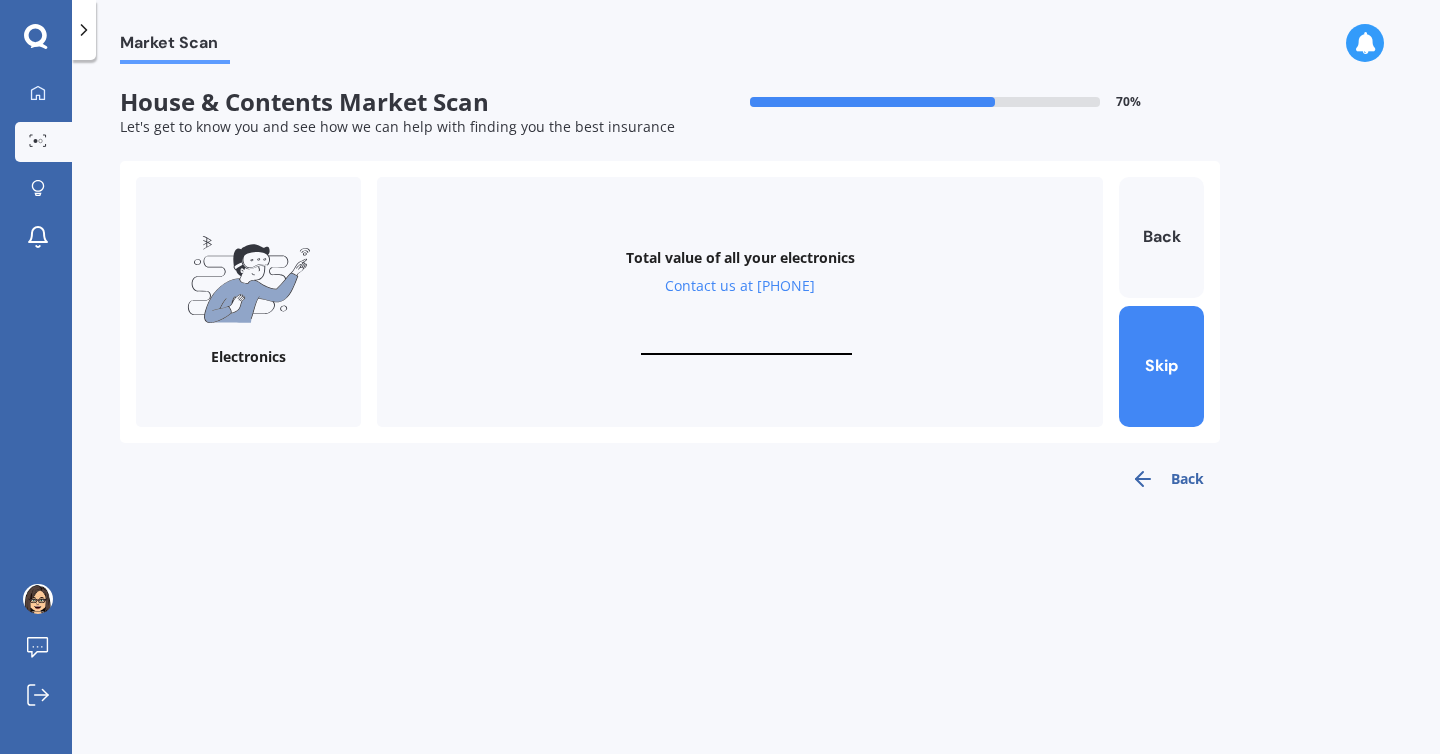 click on "Contact us at [PHONE]" at bounding box center (740, 286) 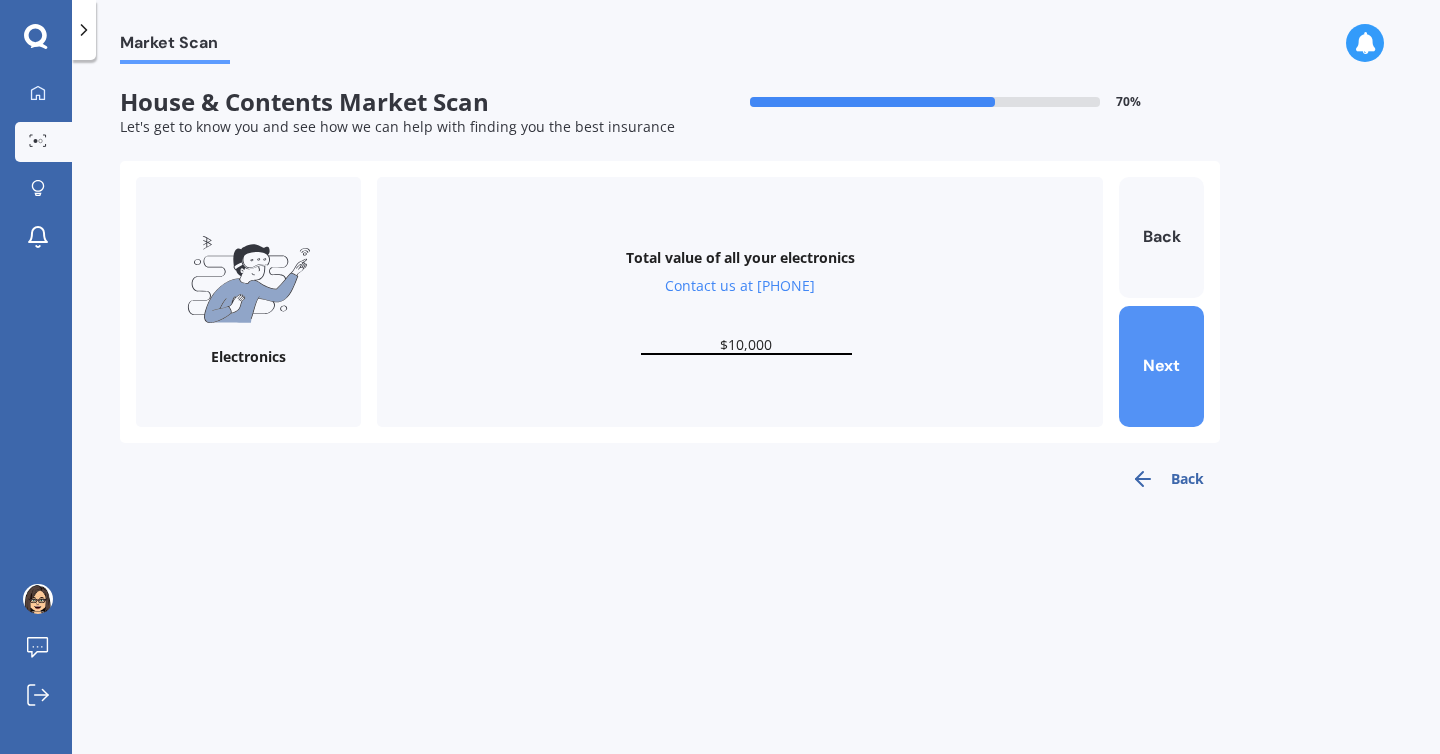 click on "Next" at bounding box center (1161, 366) 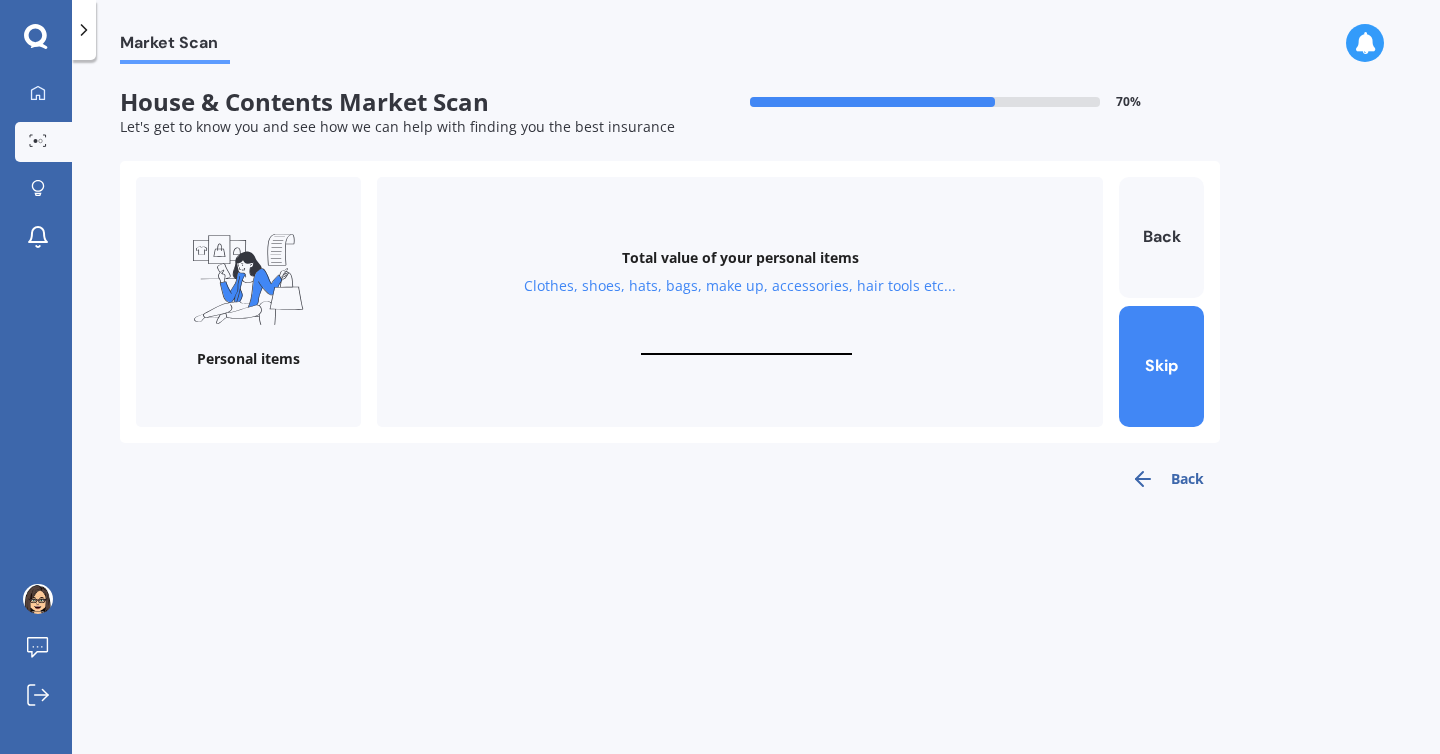 click at bounding box center (746, 345) 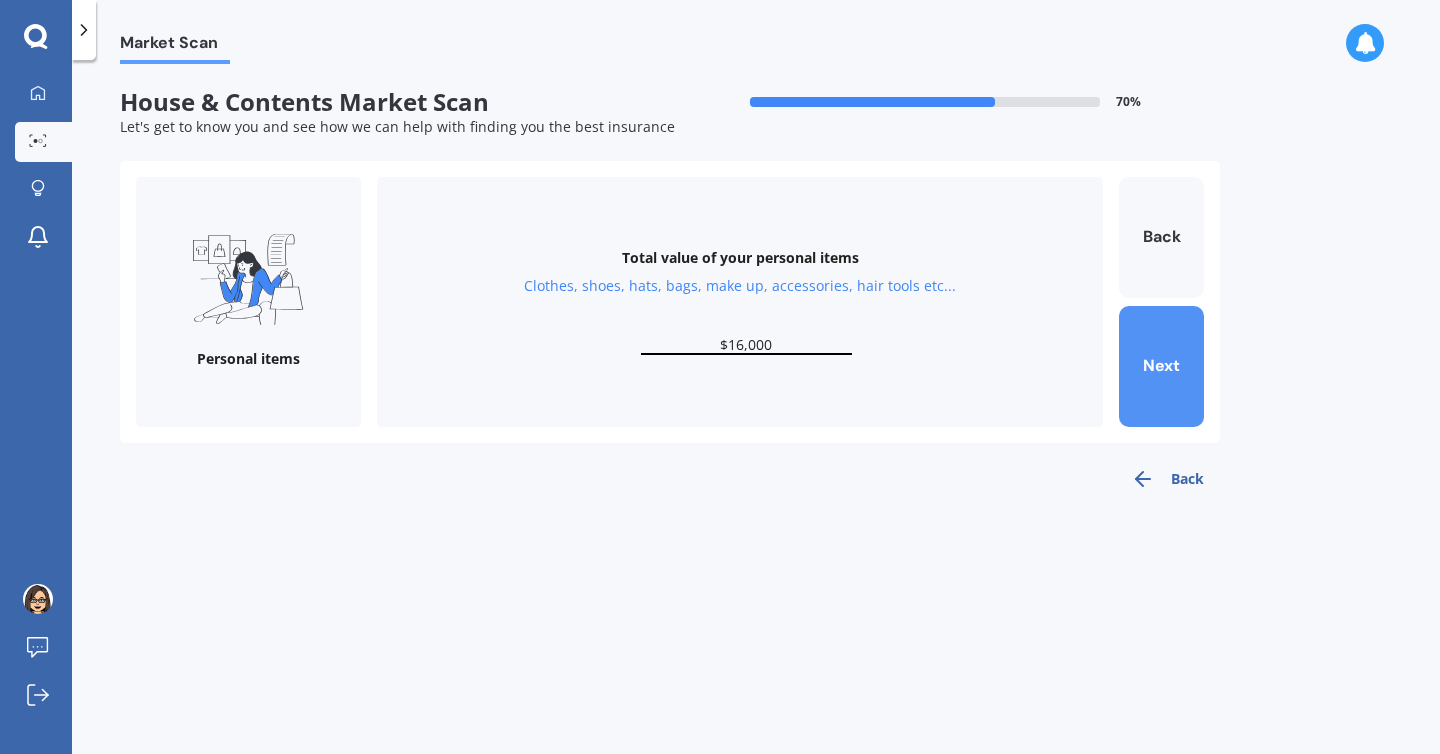 click on "Next" at bounding box center [1161, 366] 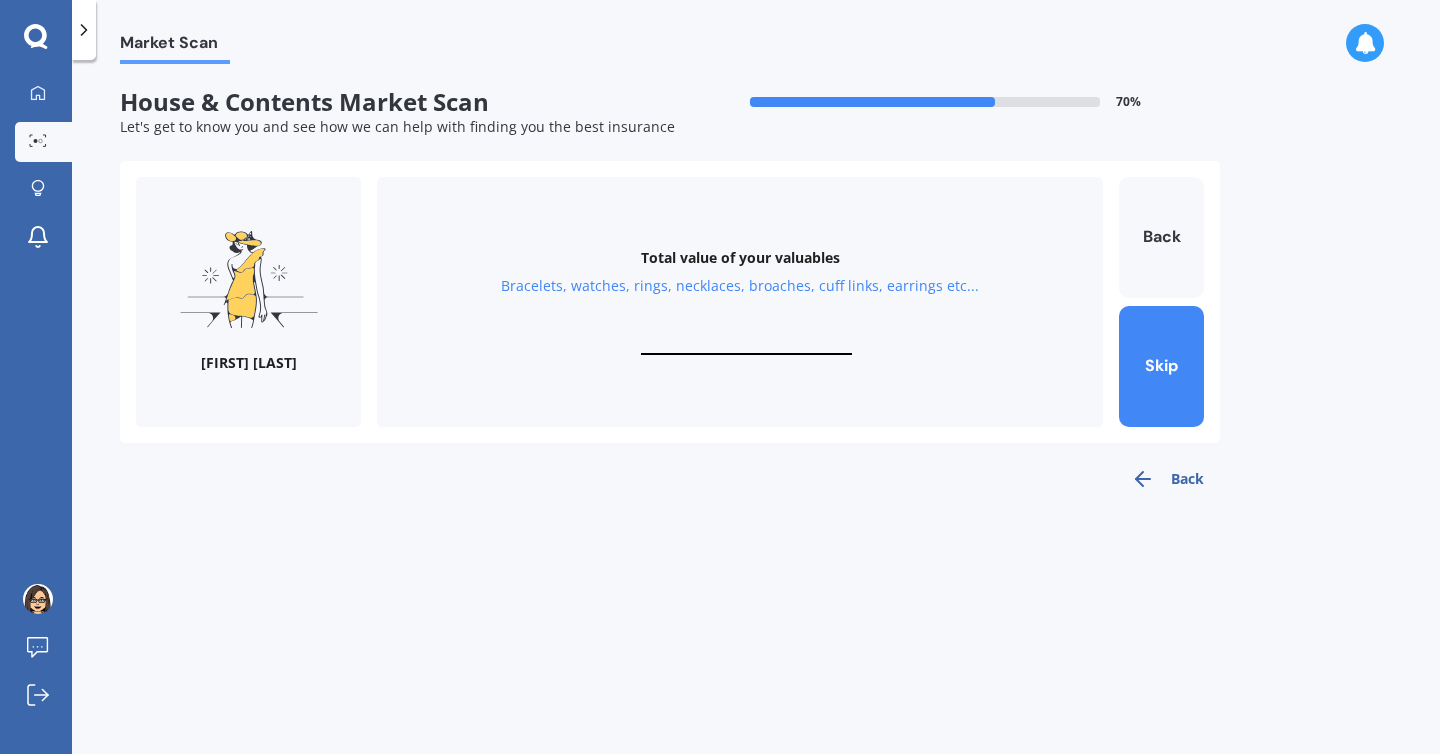 click at bounding box center (746, 345) 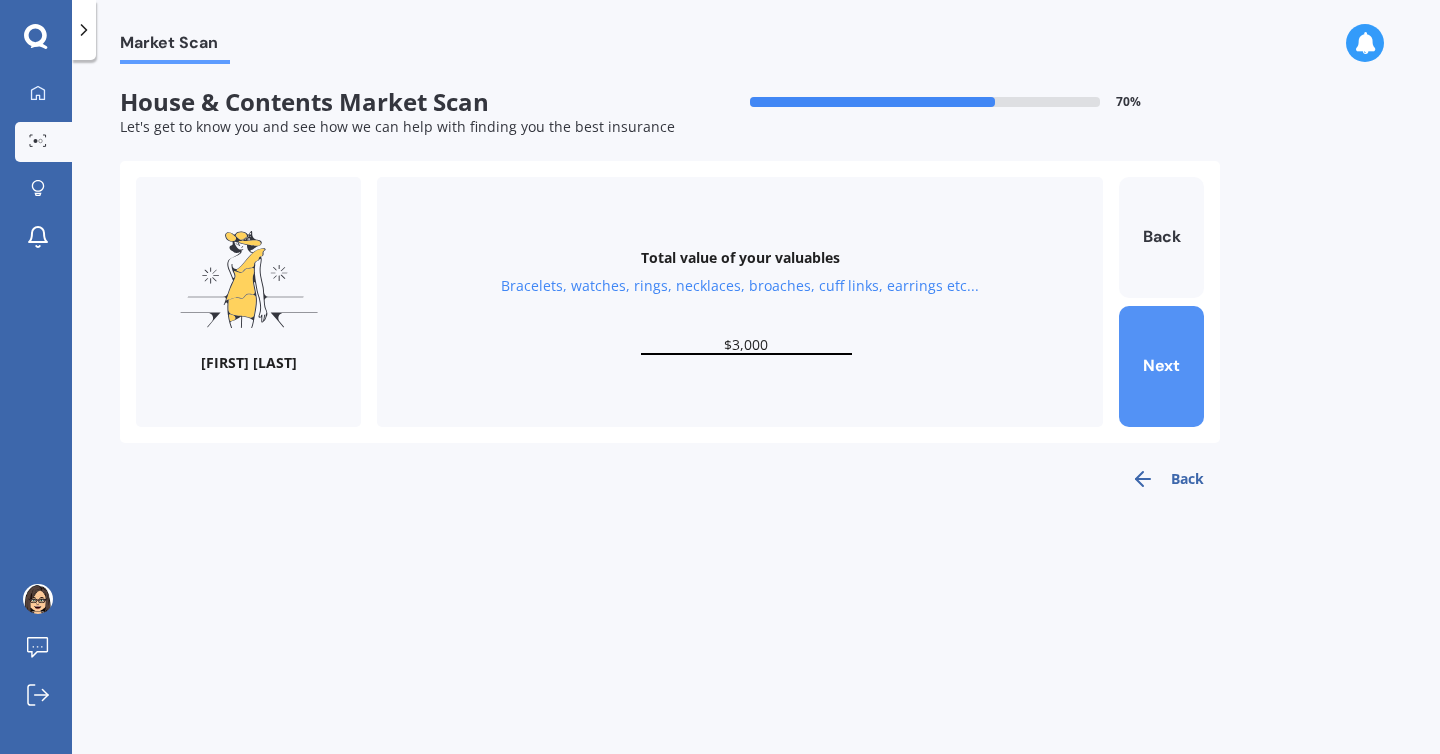 click on "Next" at bounding box center (1161, 366) 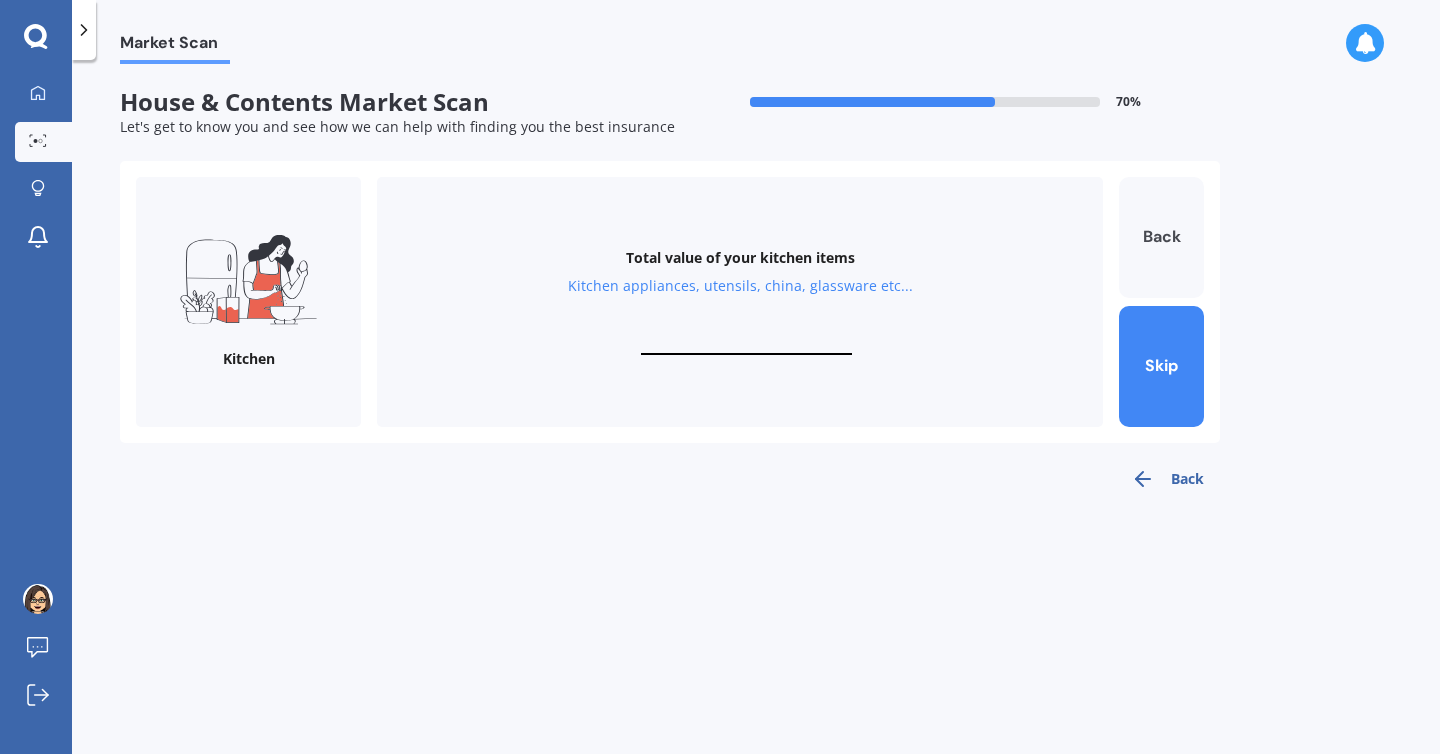 click on "Back" at bounding box center [1161, 237] 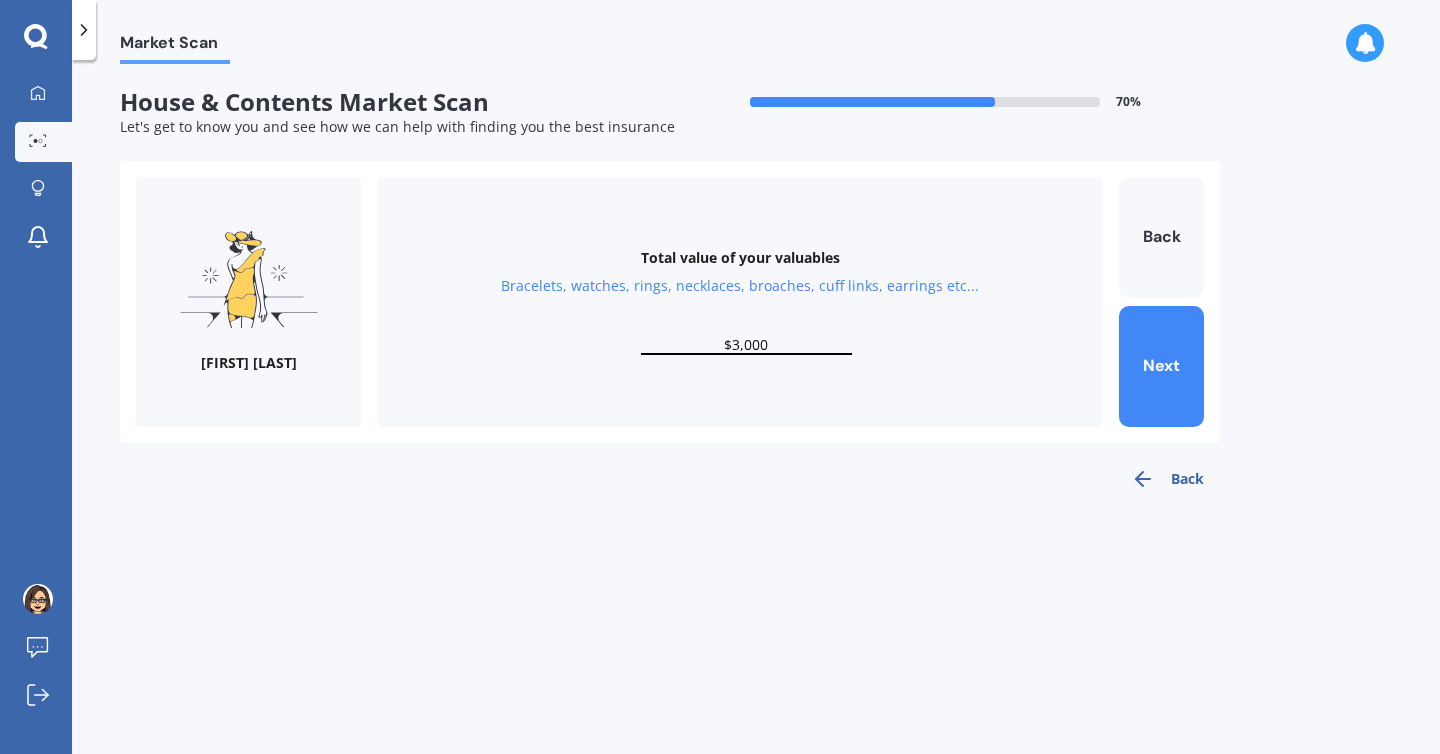 click on "$3,000" at bounding box center [746, 345] 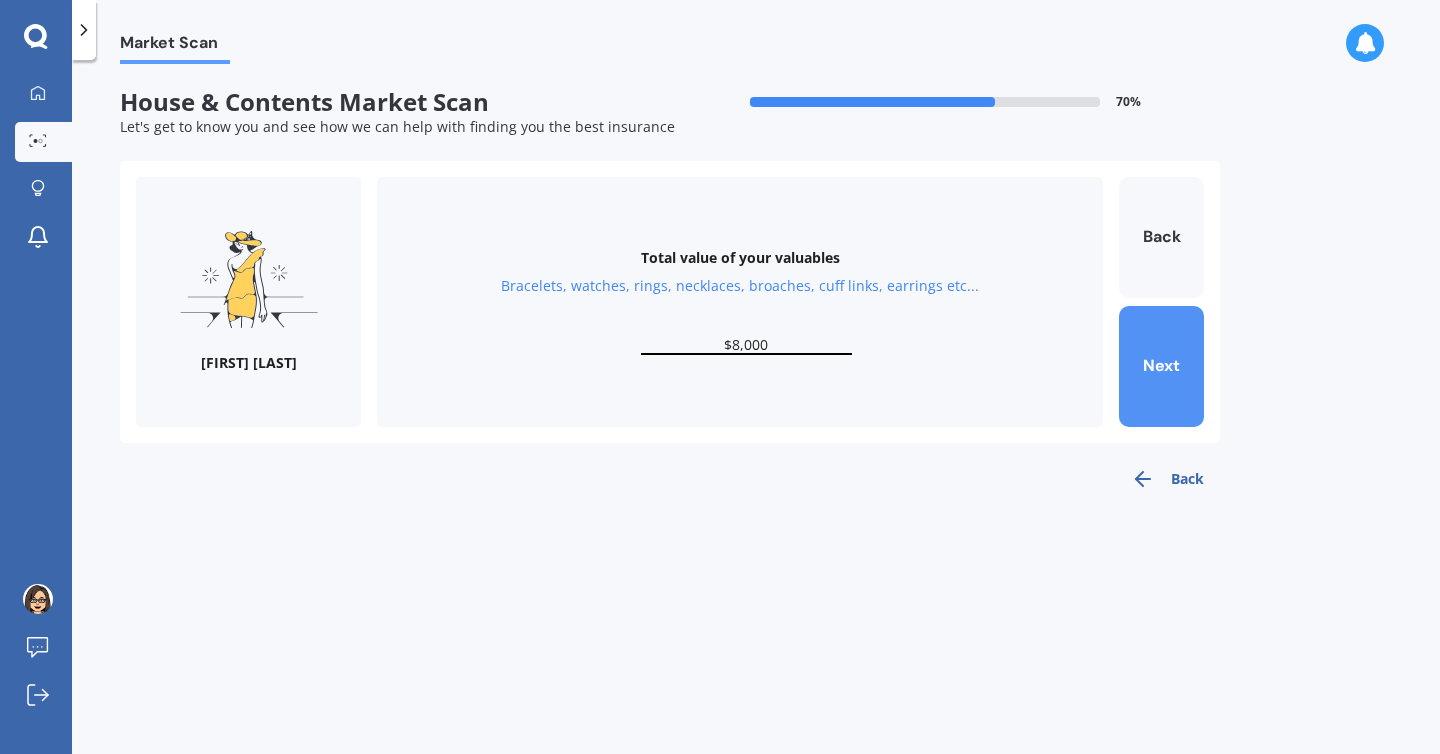 click on "Next" at bounding box center [1161, 366] 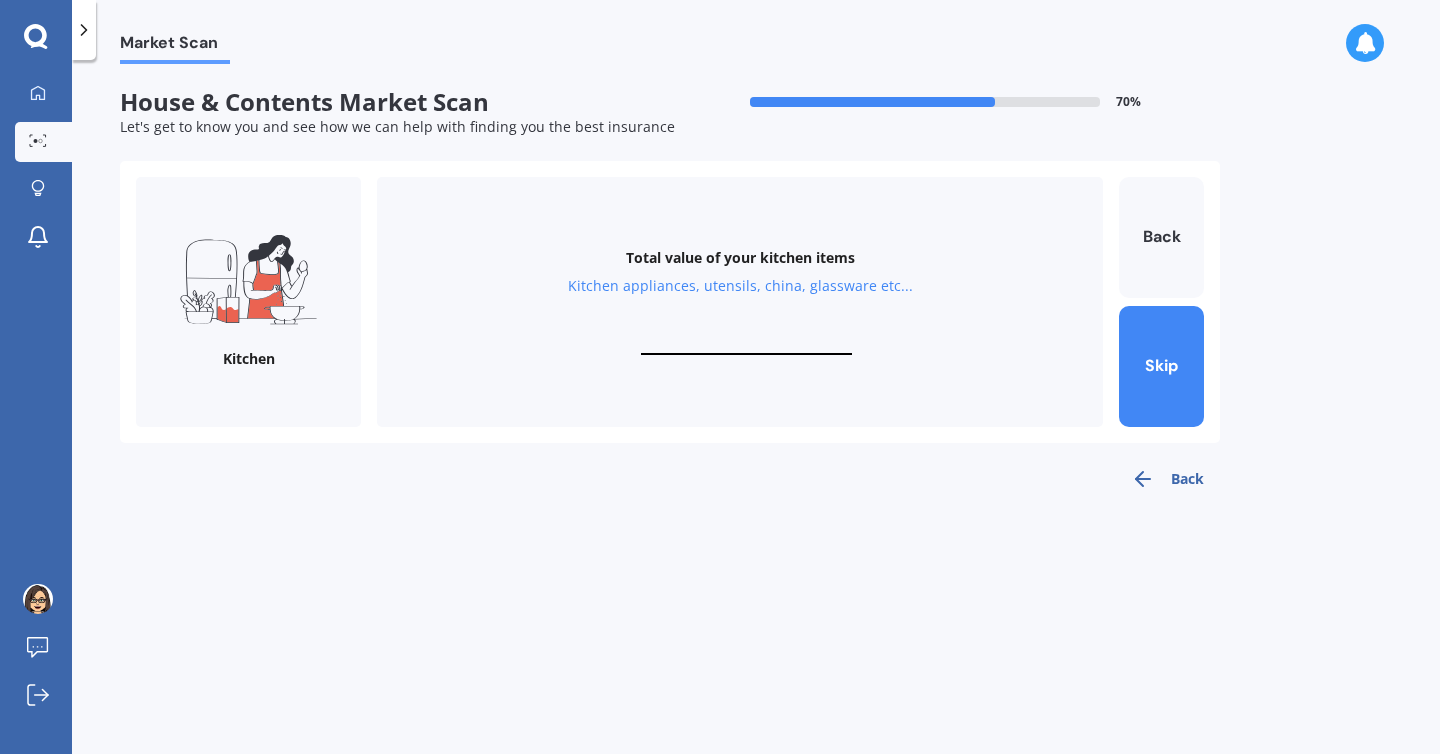 click at bounding box center [746, 345] 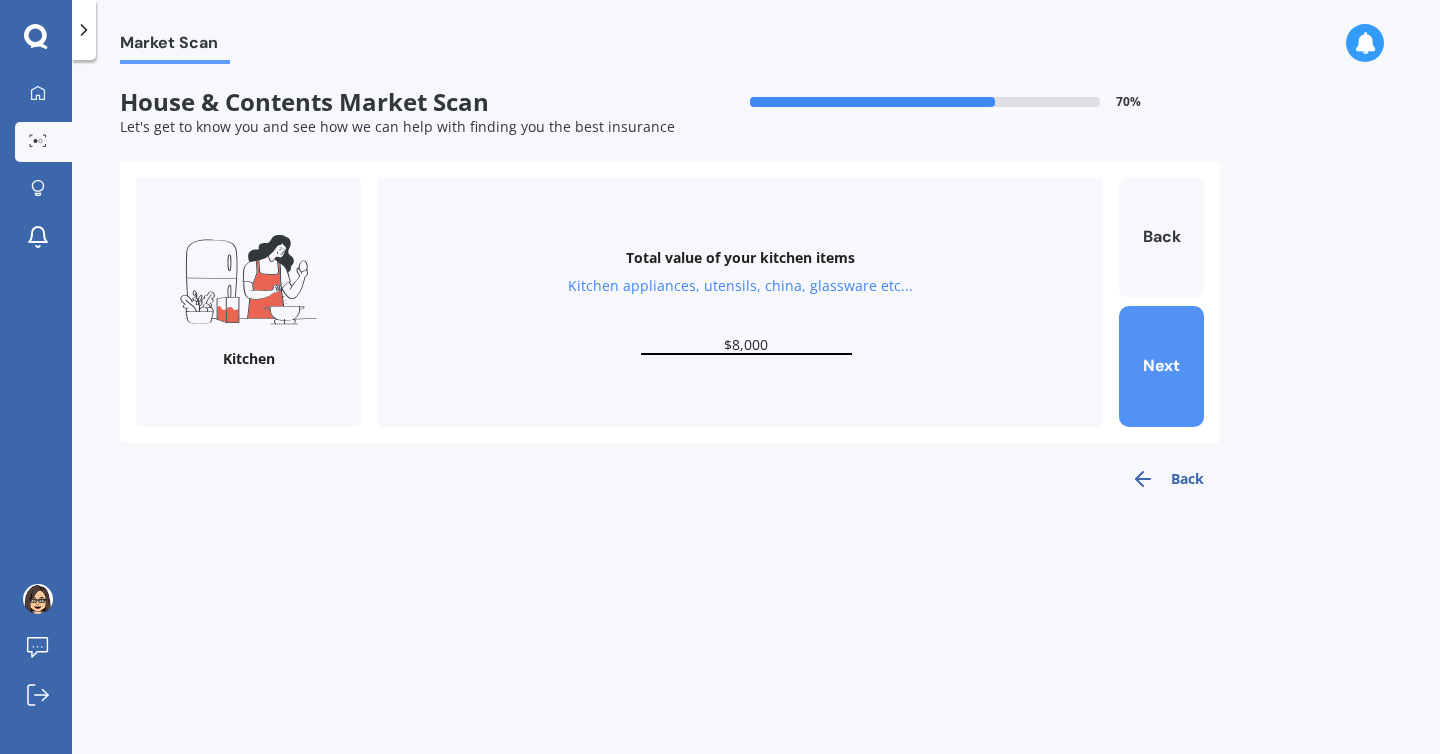 click on "Next" at bounding box center [1161, 366] 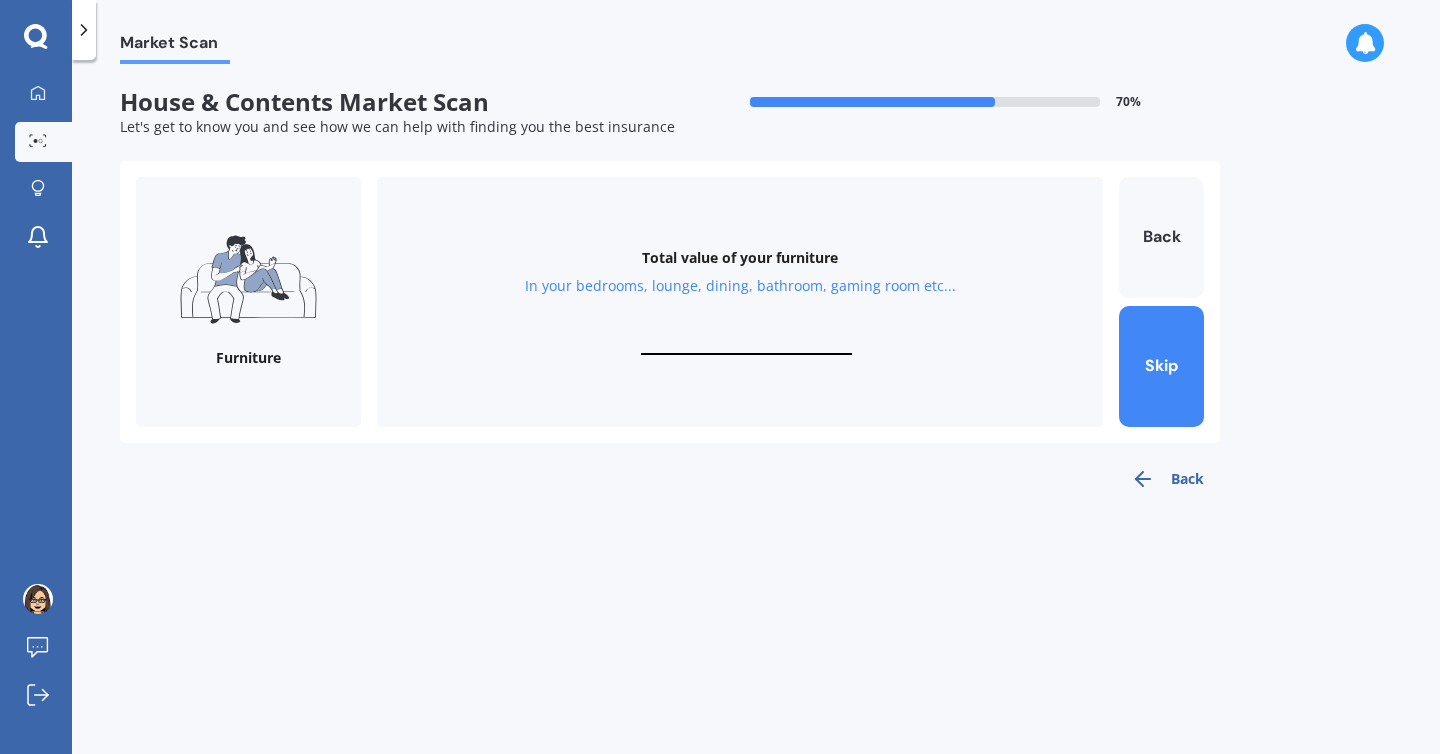 click at bounding box center (746, 345) 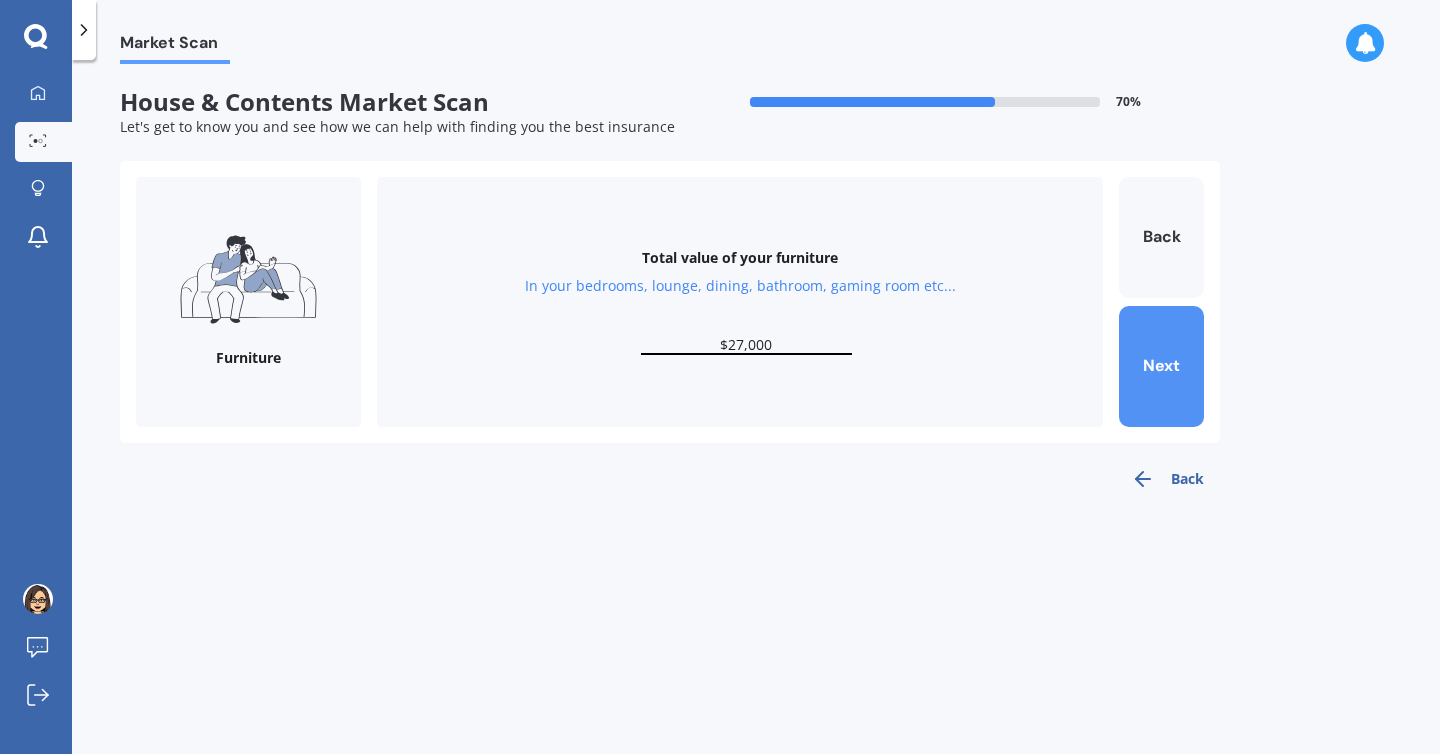 click on "Next" at bounding box center [1161, 366] 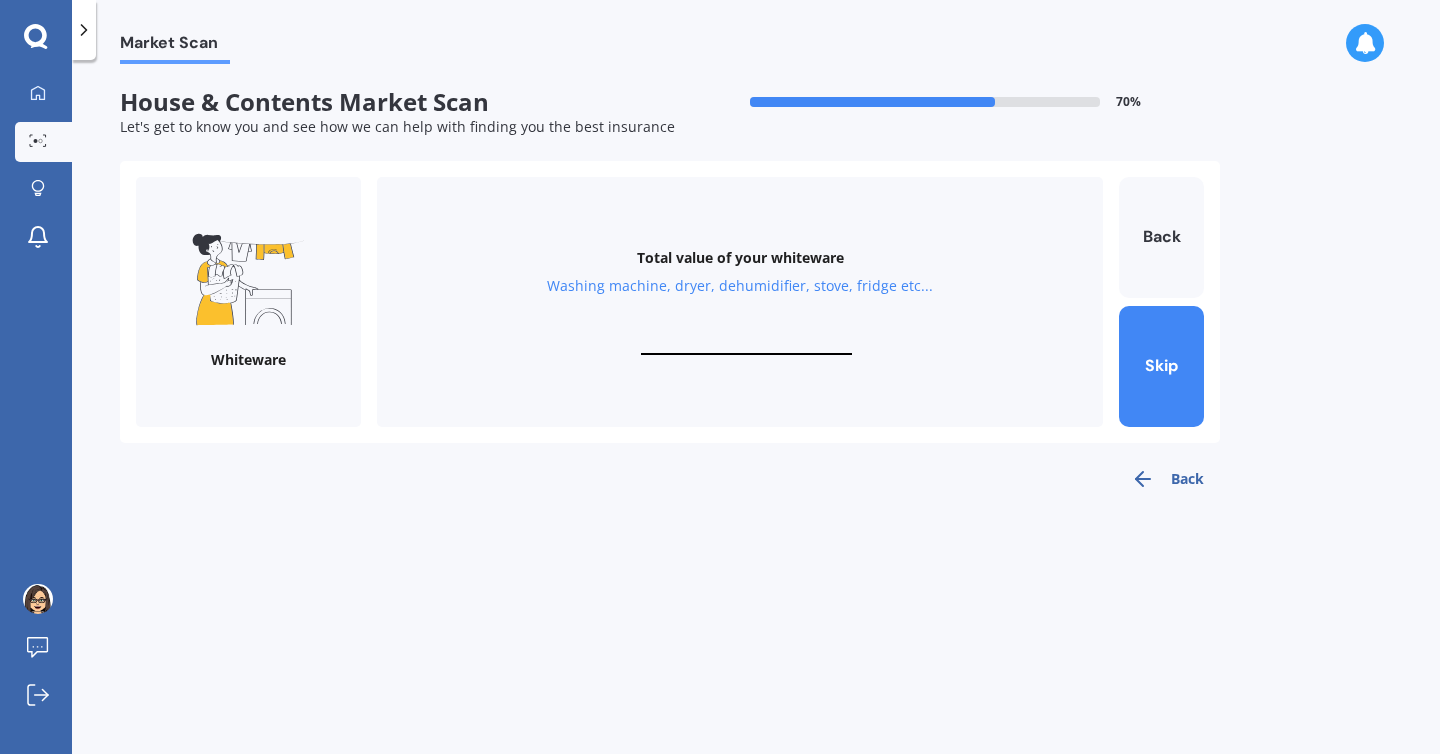 click at bounding box center (746, 345) 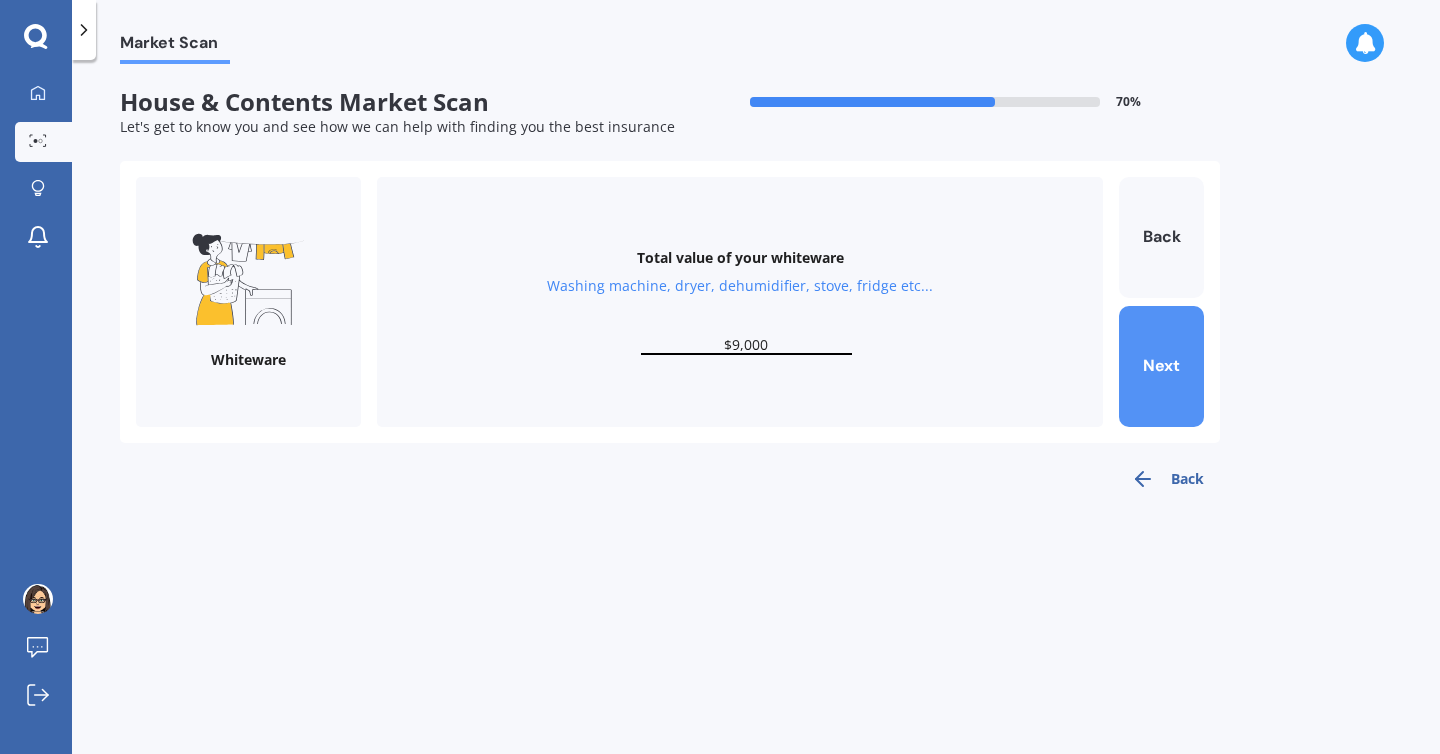 click on "Next" at bounding box center (1161, 366) 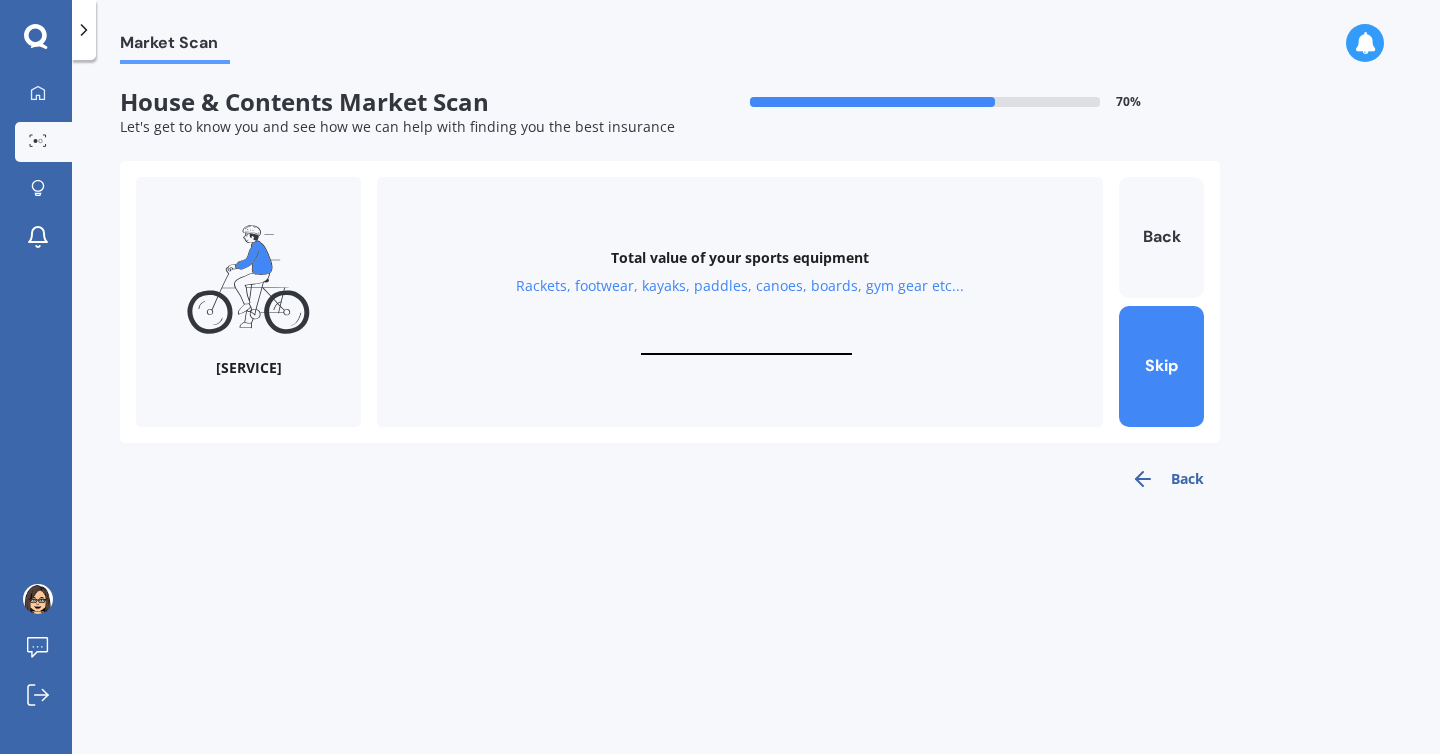 click at bounding box center (746, 345) 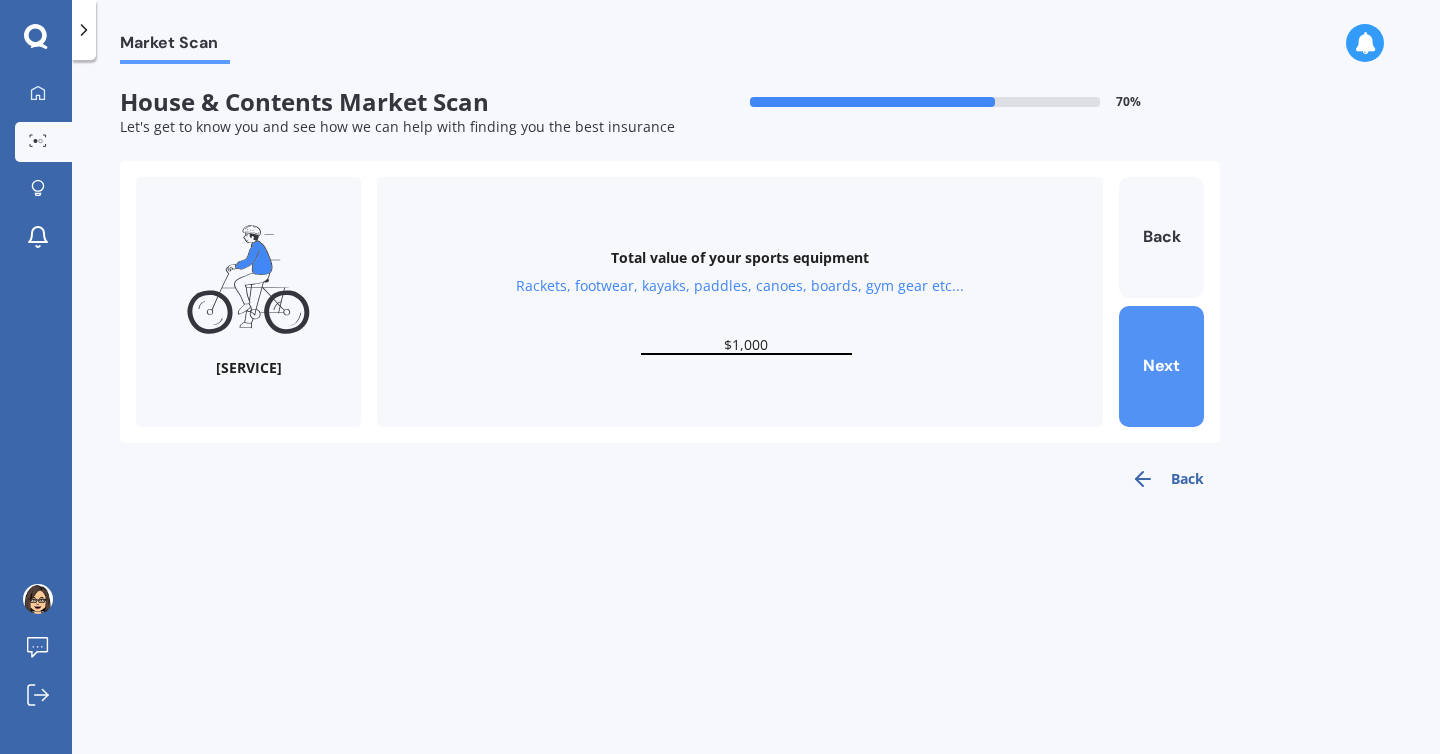 click on "Next" at bounding box center [1161, 366] 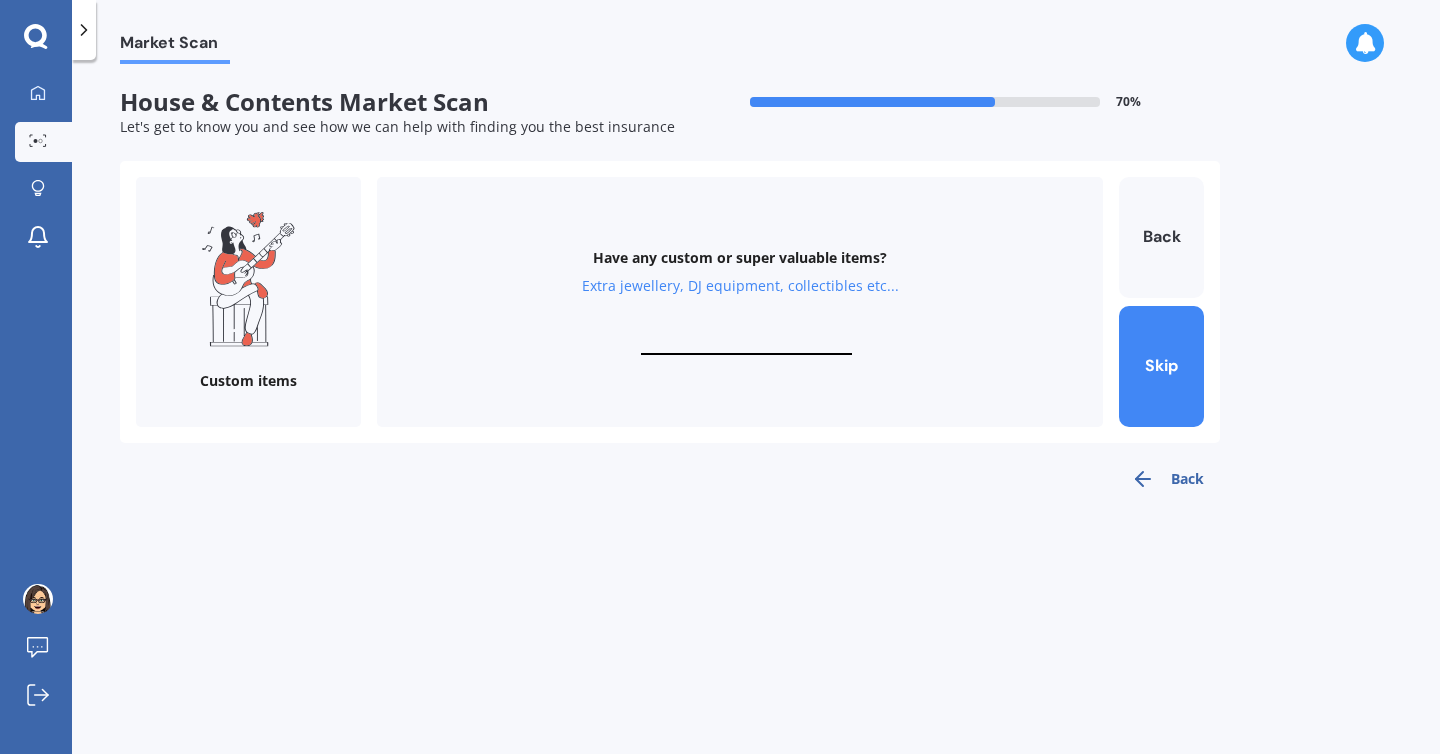 click at bounding box center [746, 345] 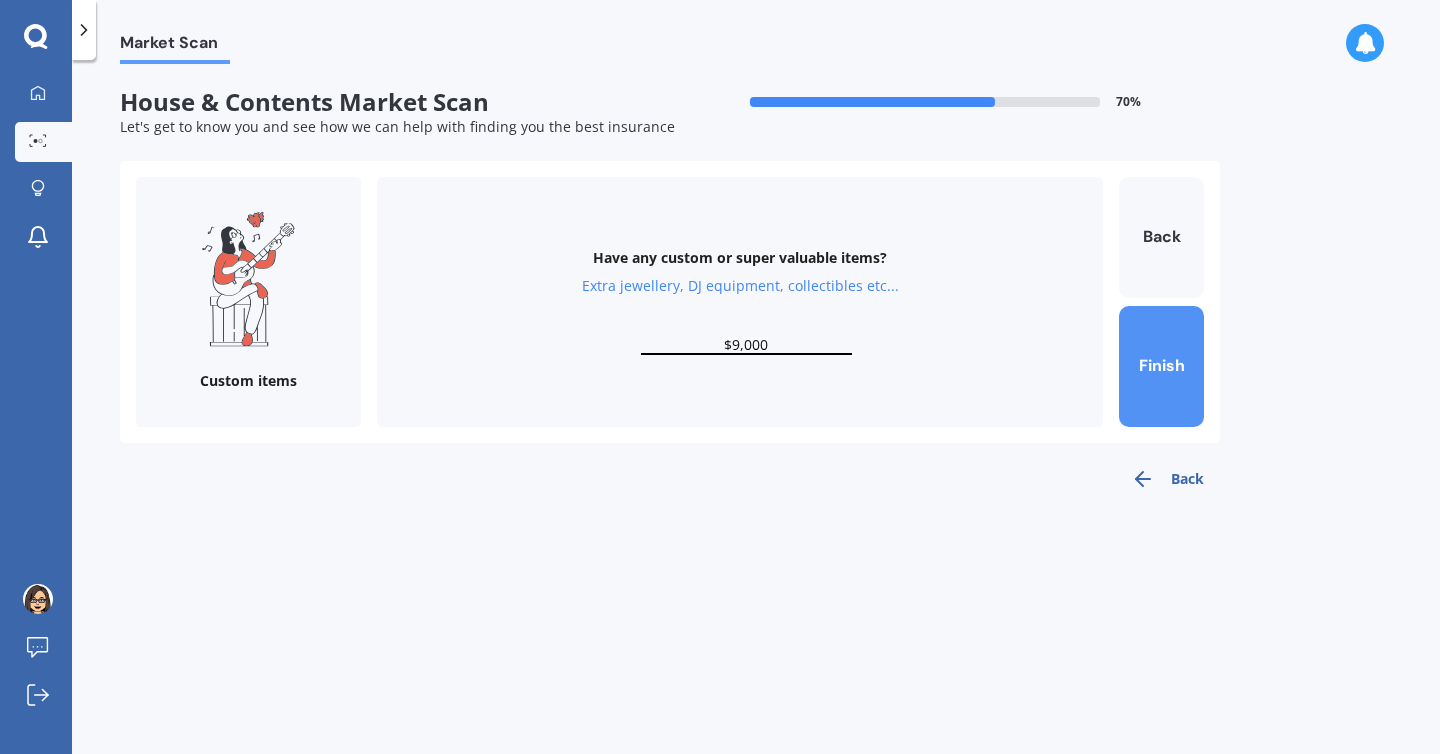 type on "$9,000" 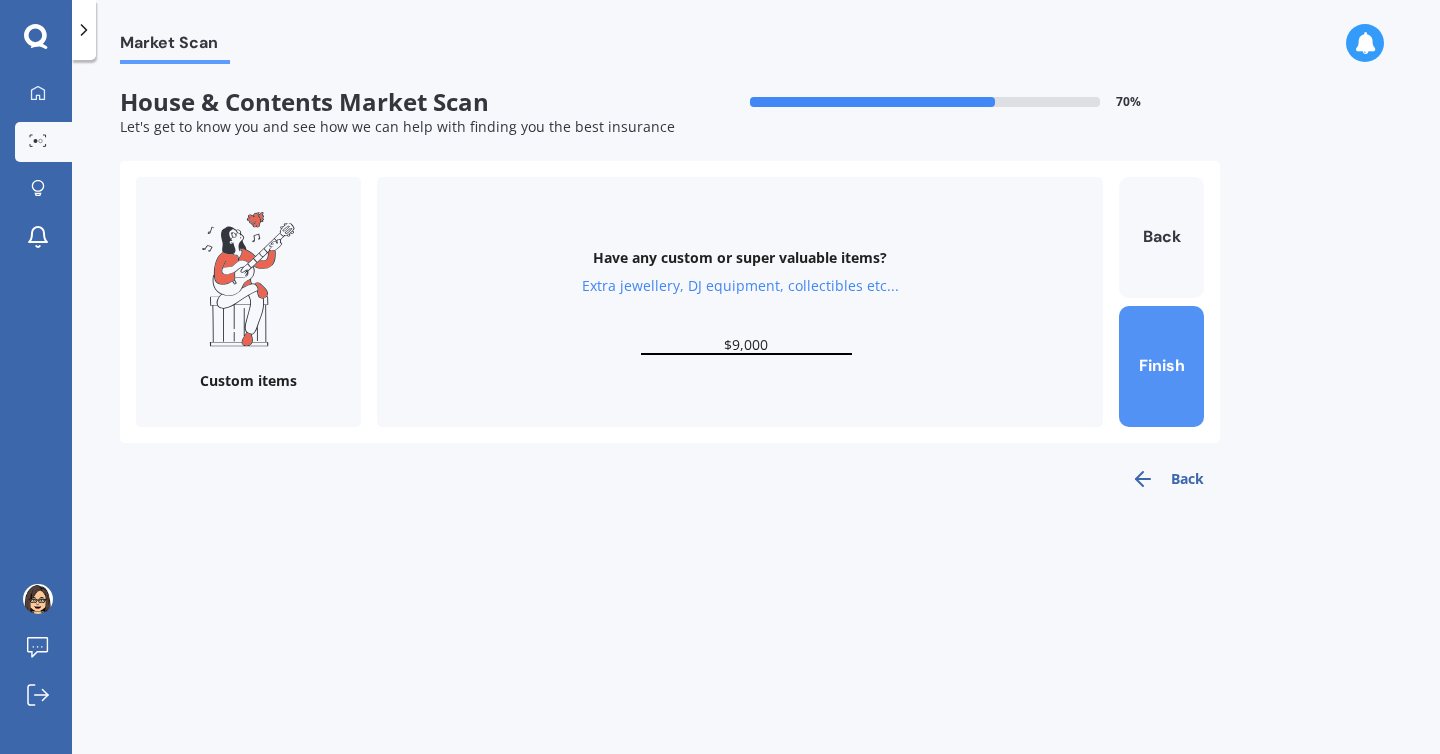 click on "Finish" at bounding box center (1161, 366) 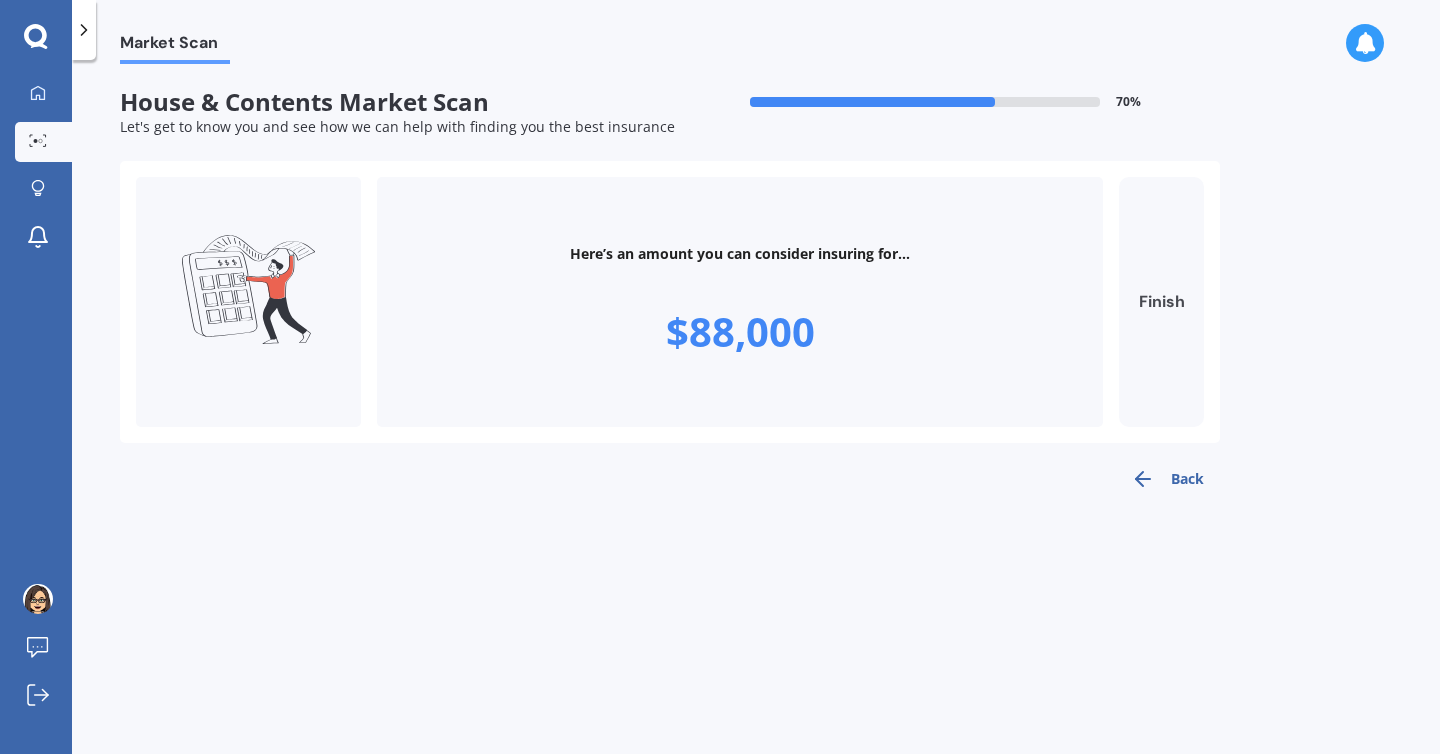 click on "Finish" at bounding box center [1161, 302] 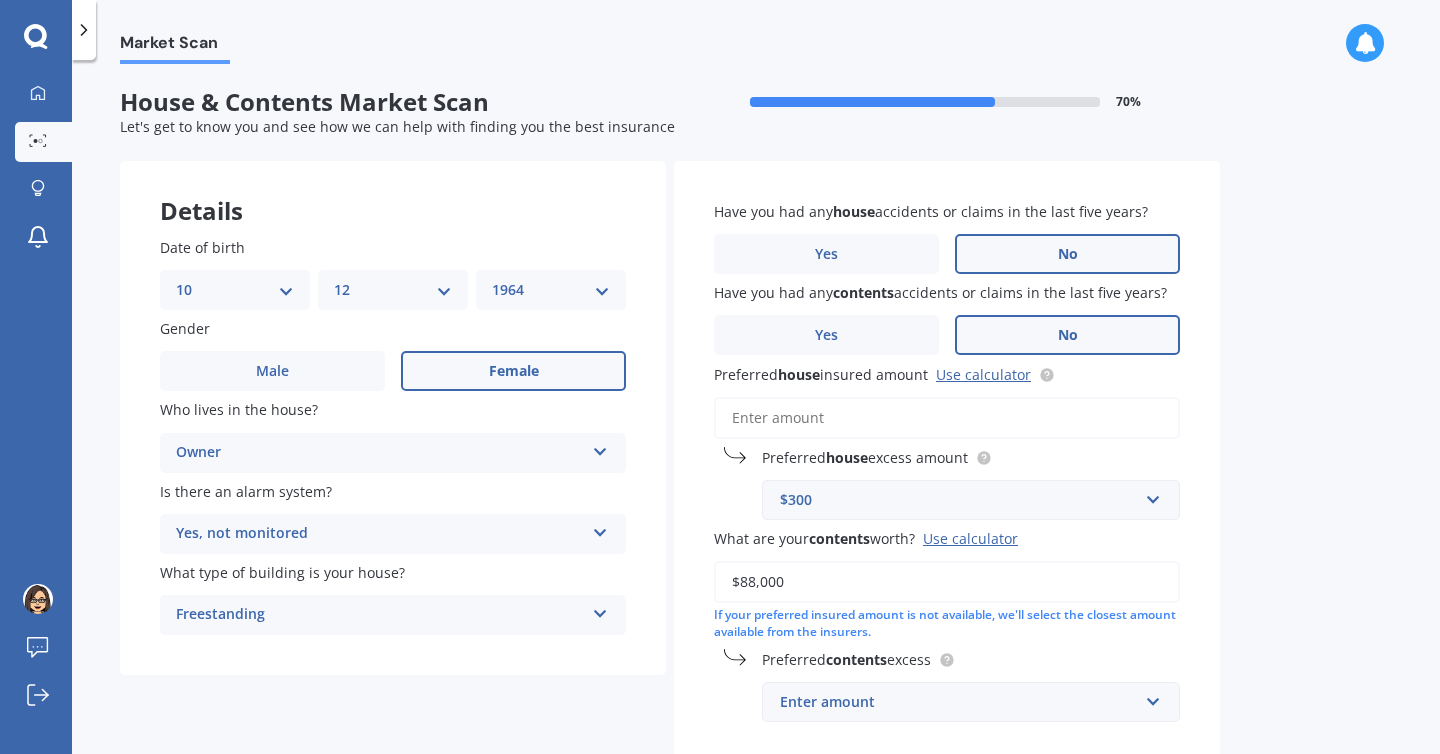 click on "Owner" at bounding box center [380, 453] 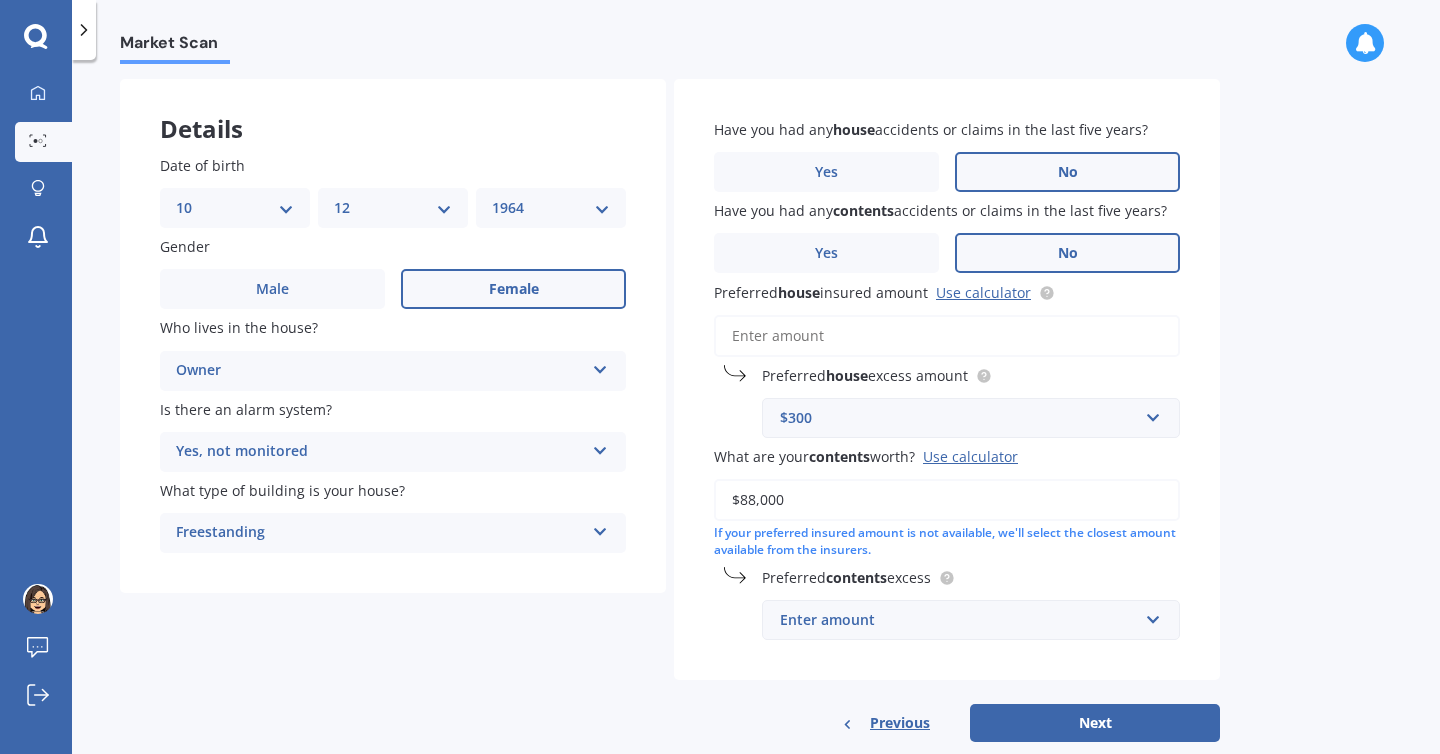 scroll, scrollTop: 125, scrollLeft: 0, axis: vertical 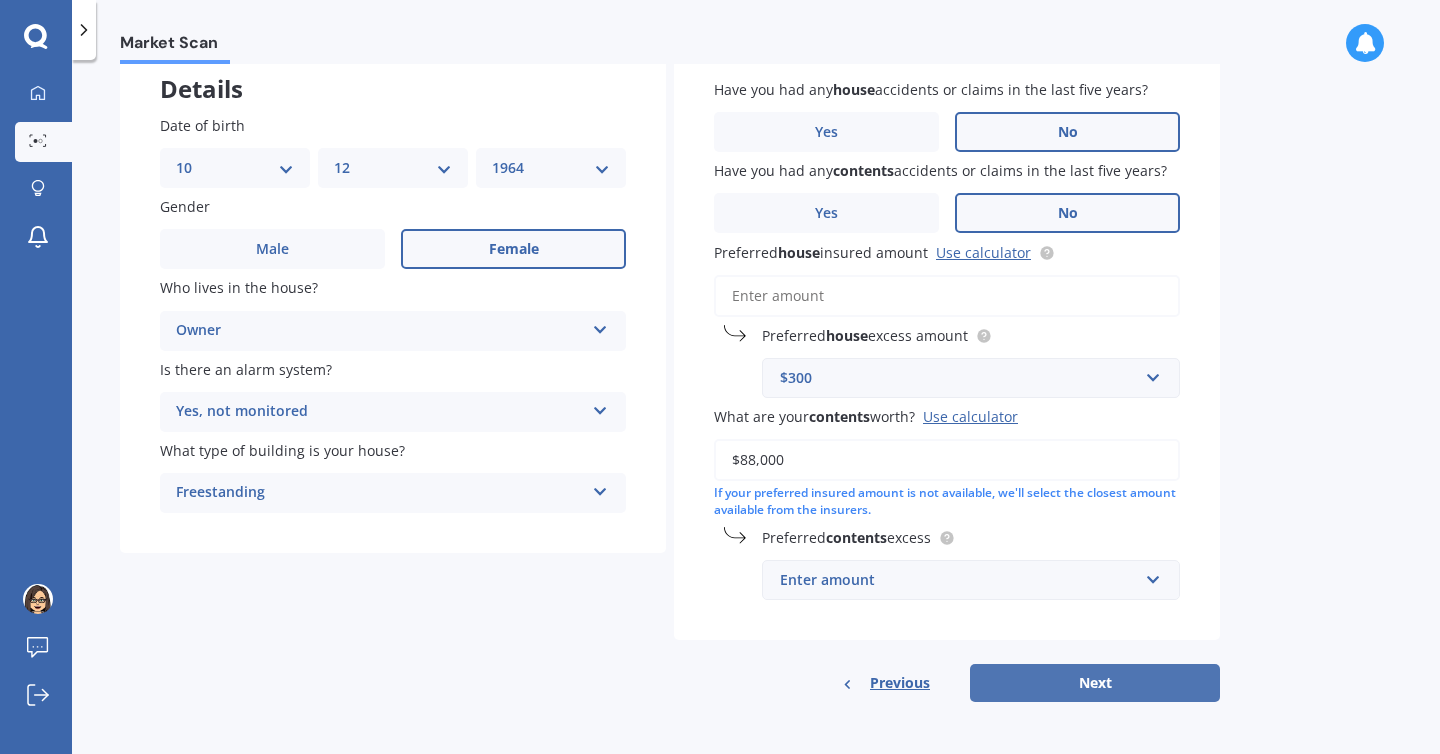 click on "Next" at bounding box center (1095, 683) 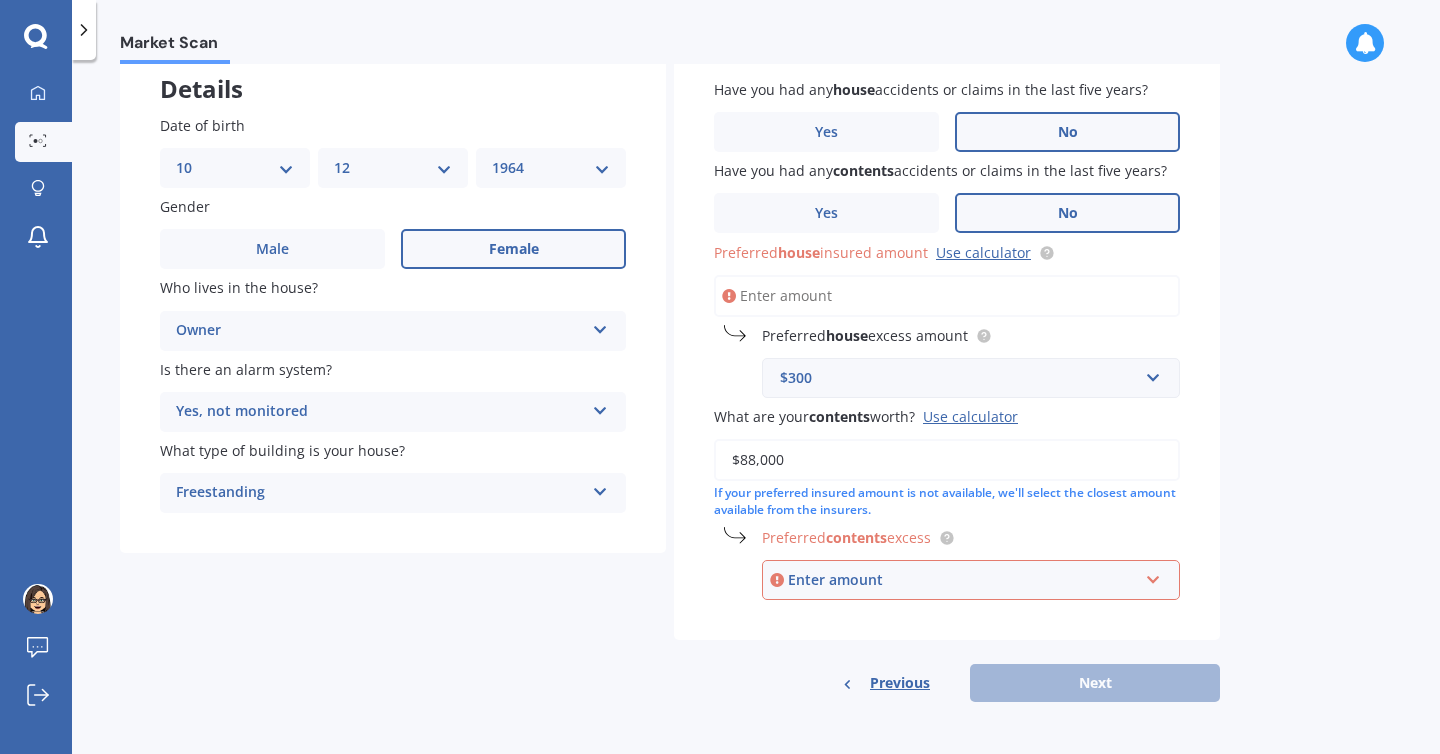 click on "Preferred house insured amount Use calculator" at bounding box center (947, 296) 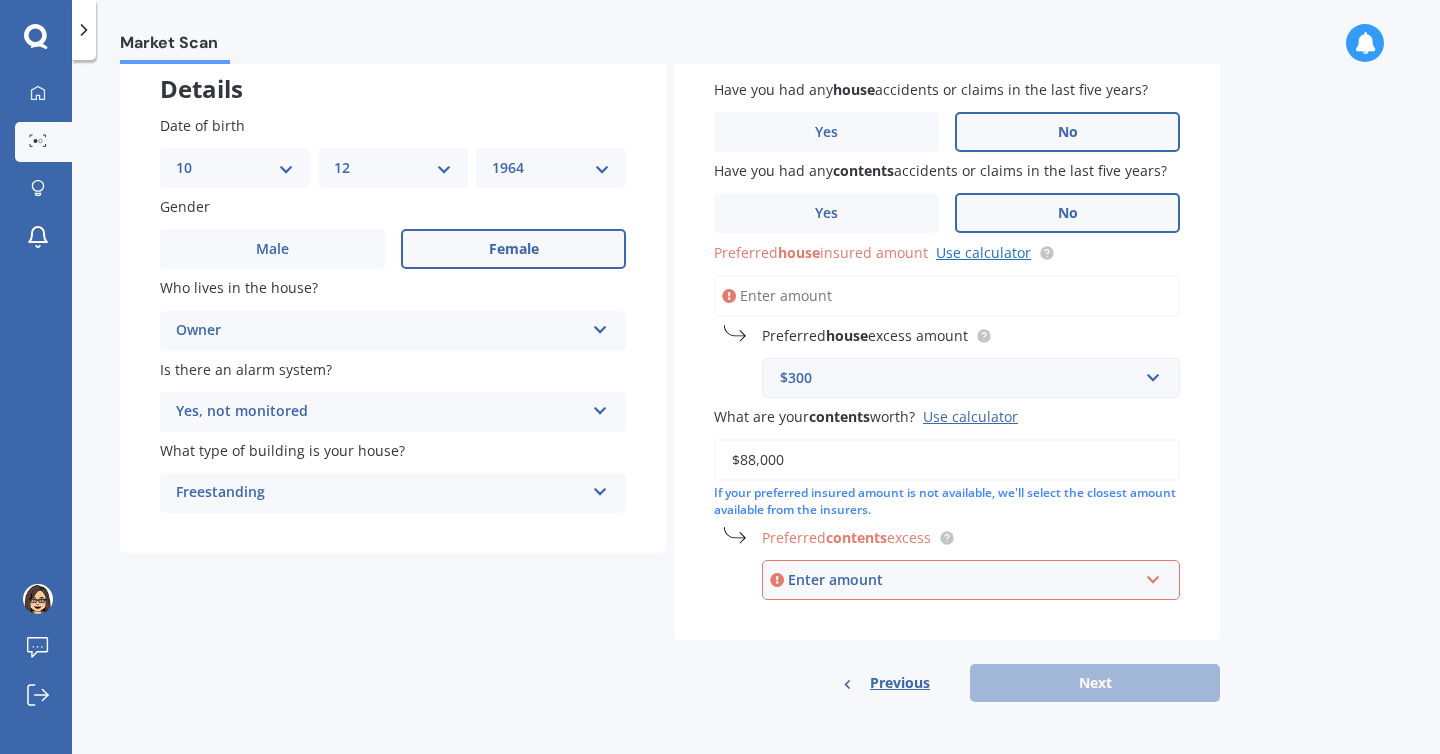 click on "Use calculator" at bounding box center [983, 252] 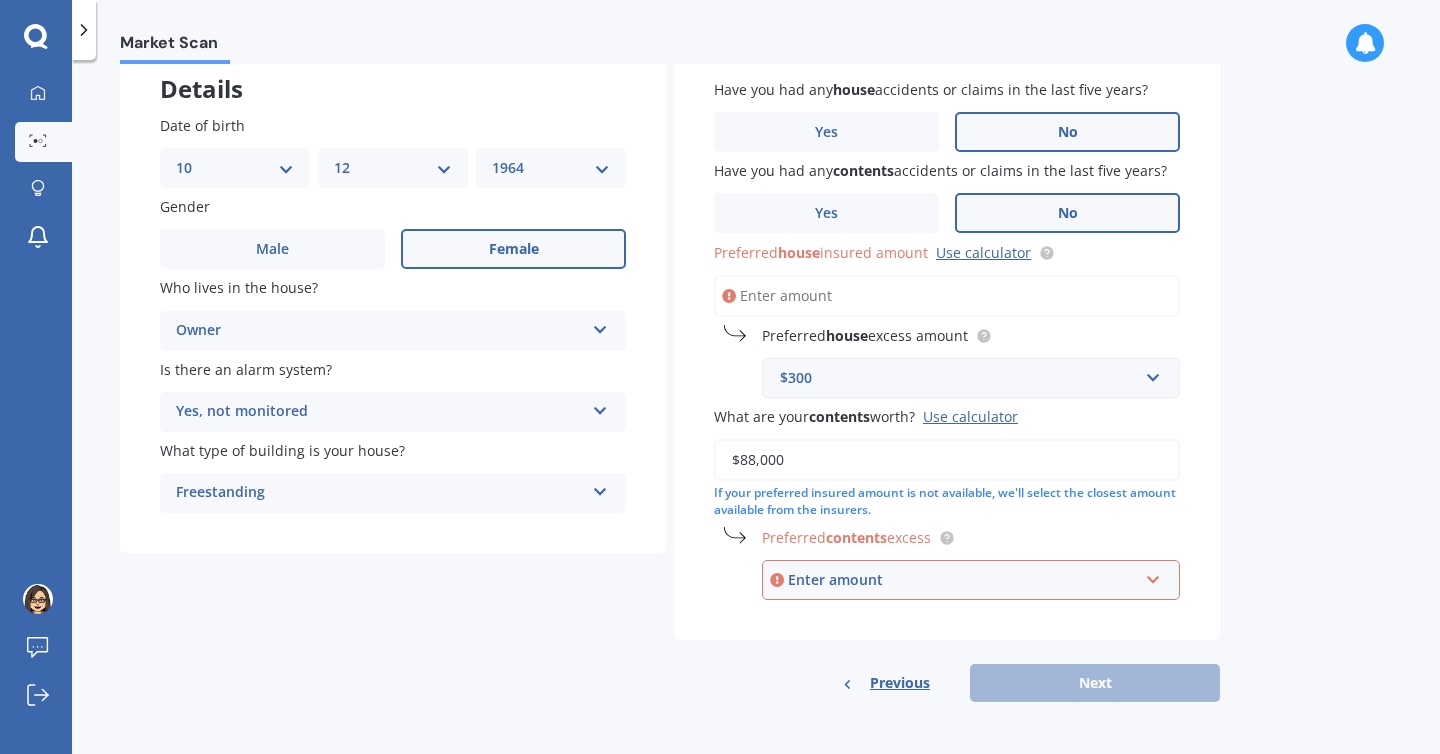 click on "Preferred house insured amount Use calculator" at bounding box center (947, 296) 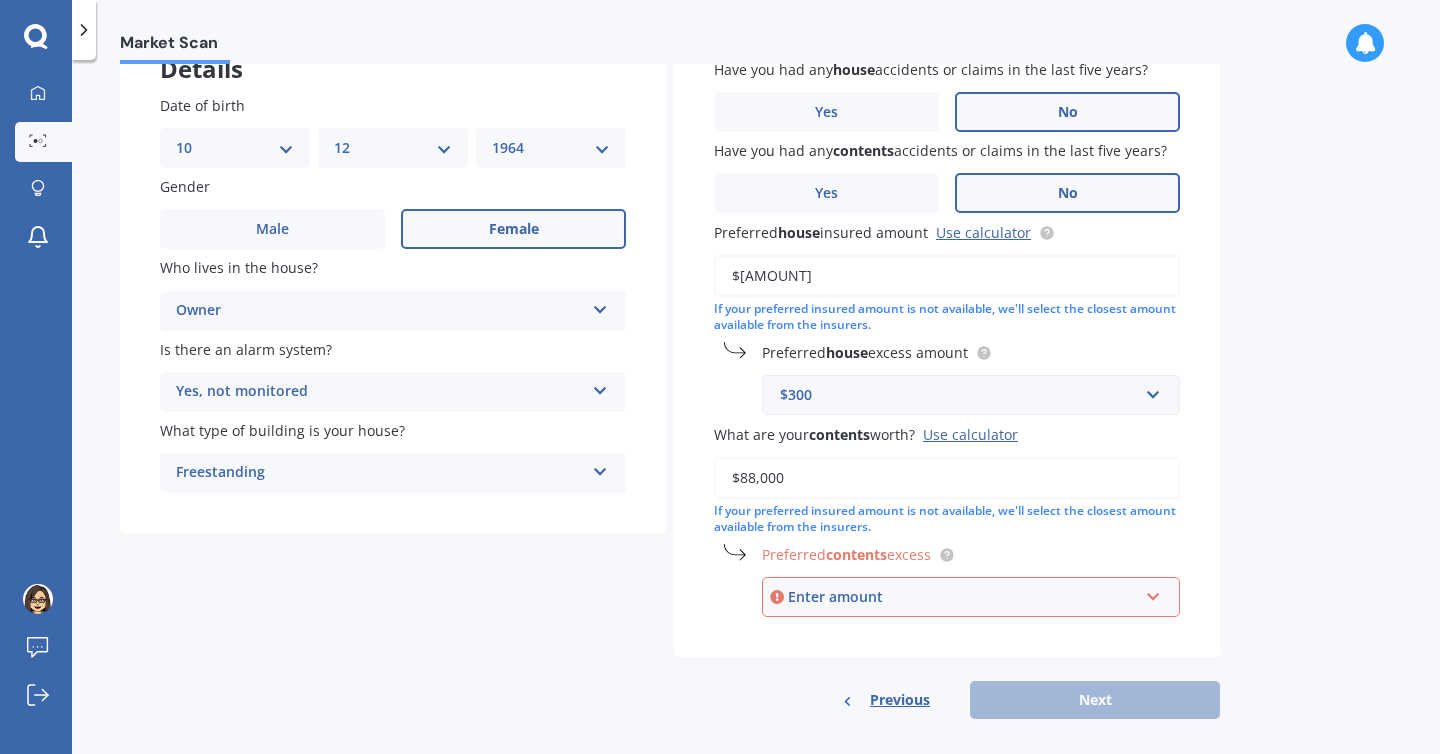scroll, scrollTop: 162, scrollLeft: 0, axis: vertical 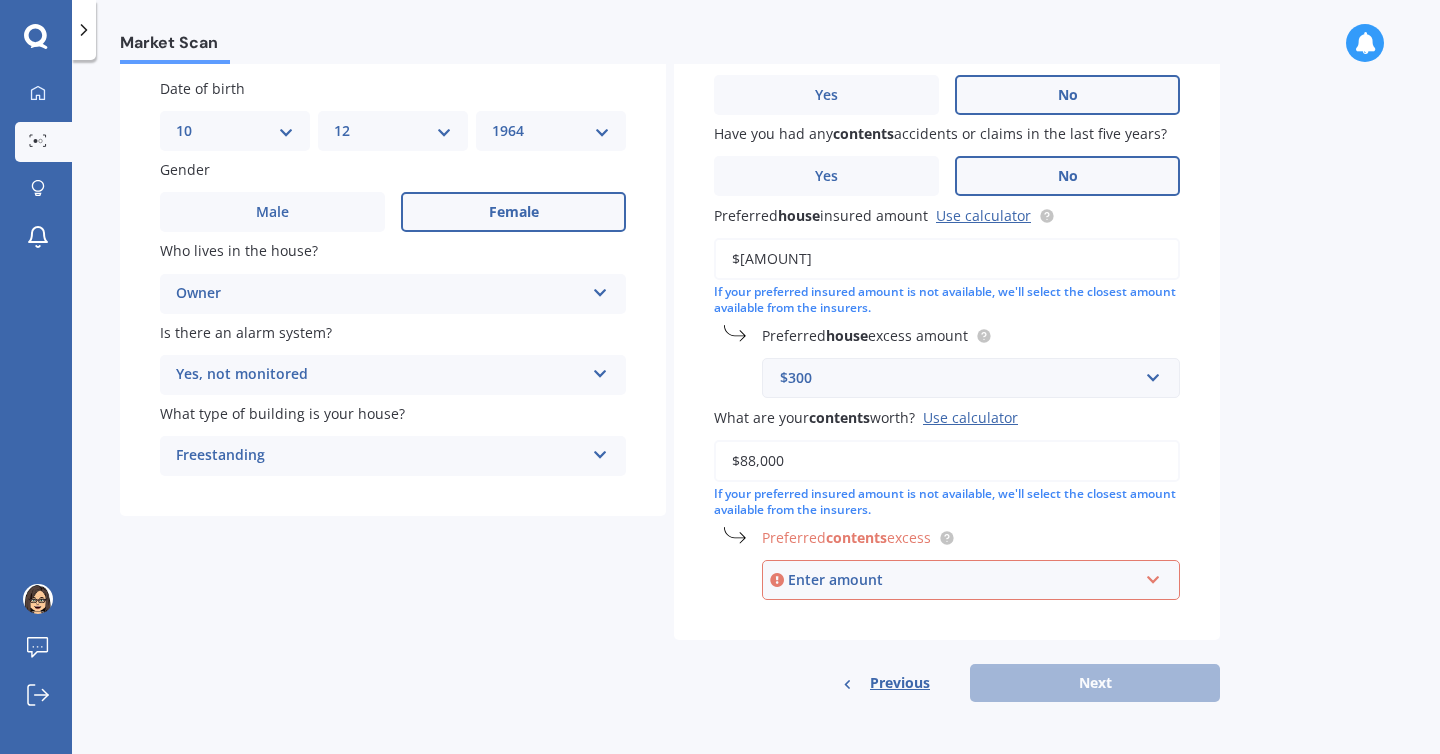 type on "$[AMOUNT]" 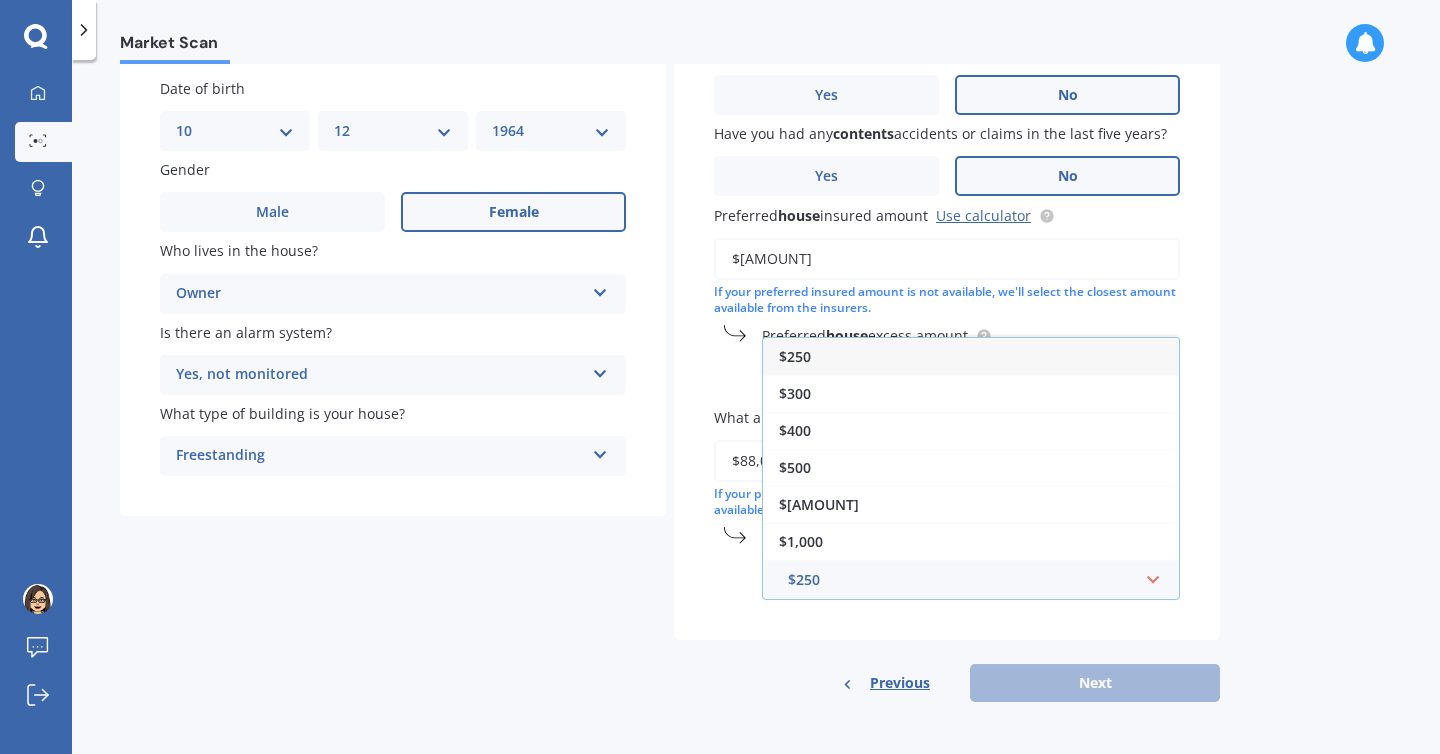 click on "$250" at bounding box center [795, 356] 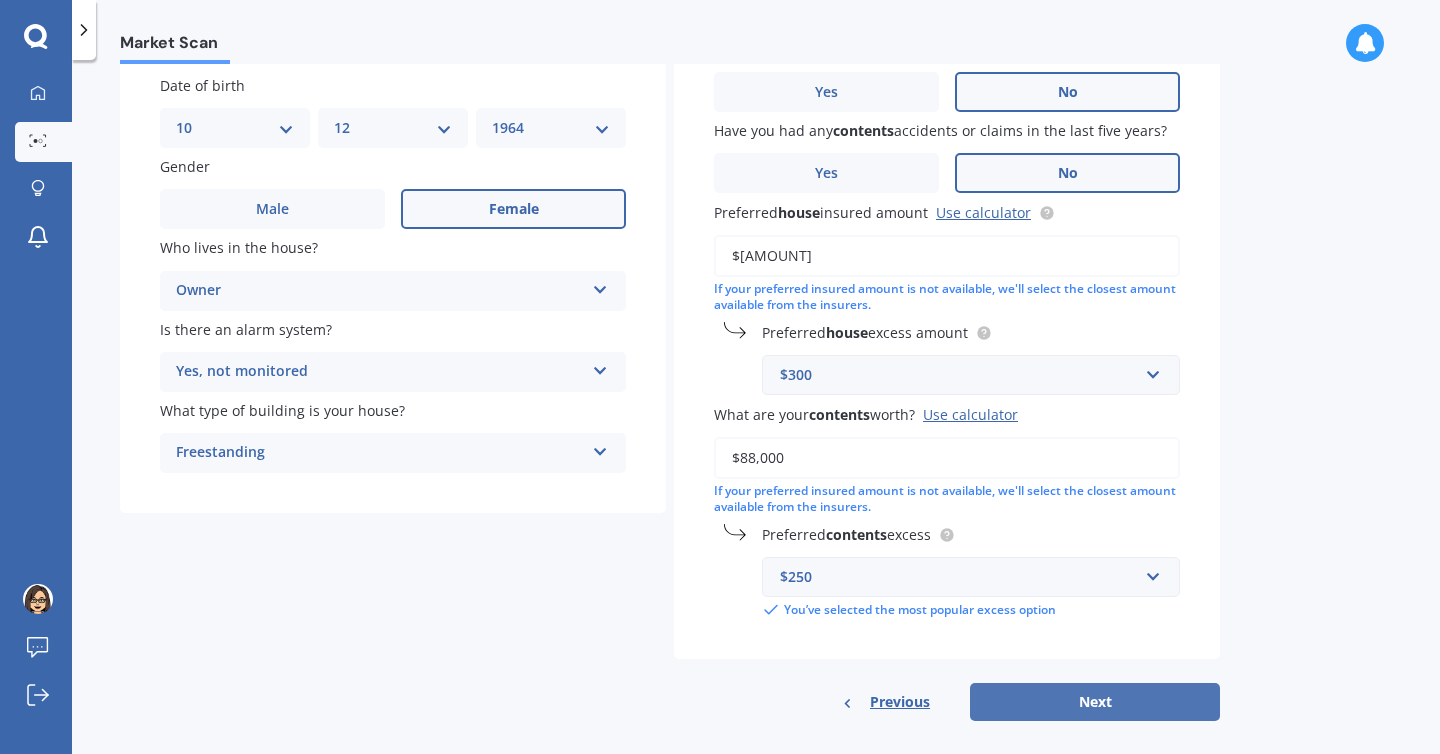 click on "Next" at bounding box center (1095, 702) 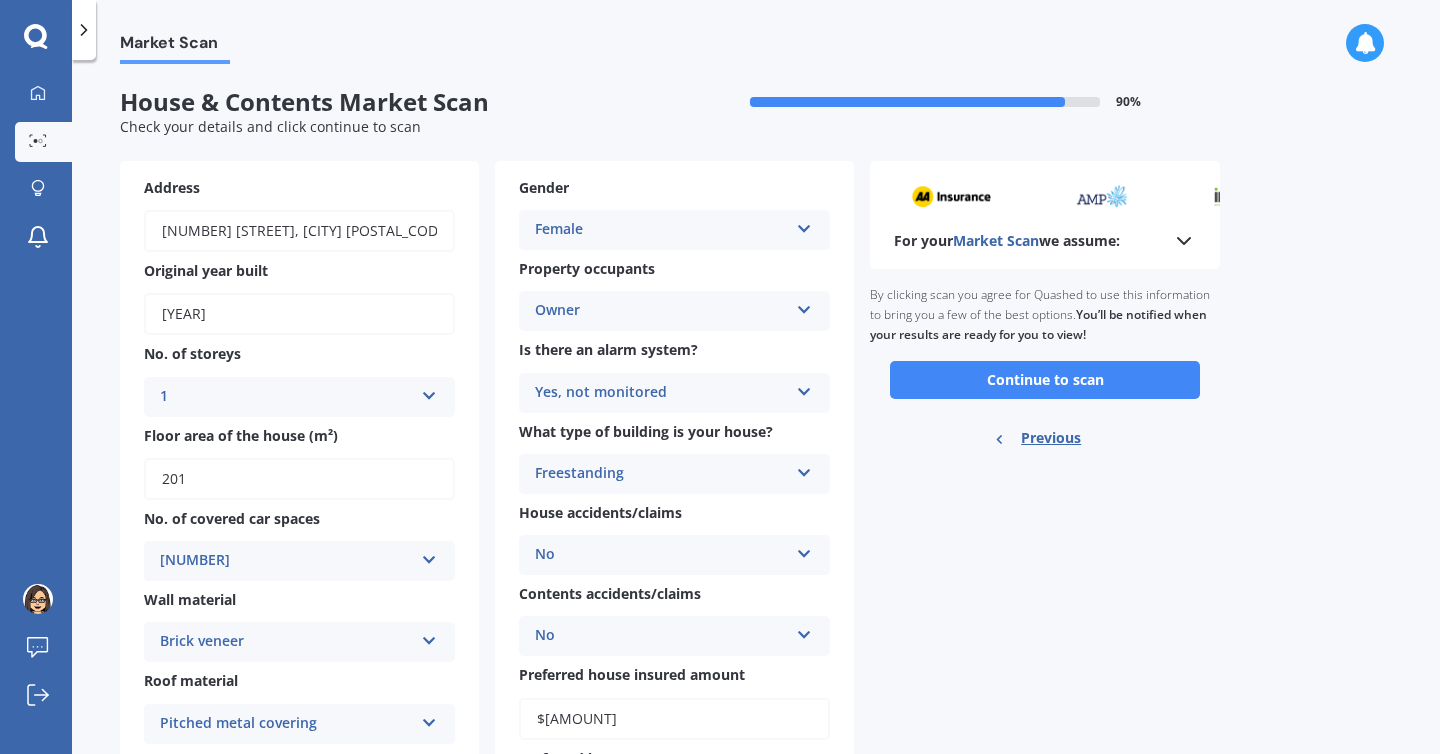 scroll, scrollTop: 1, scrollLeft: 0, axis: vertical 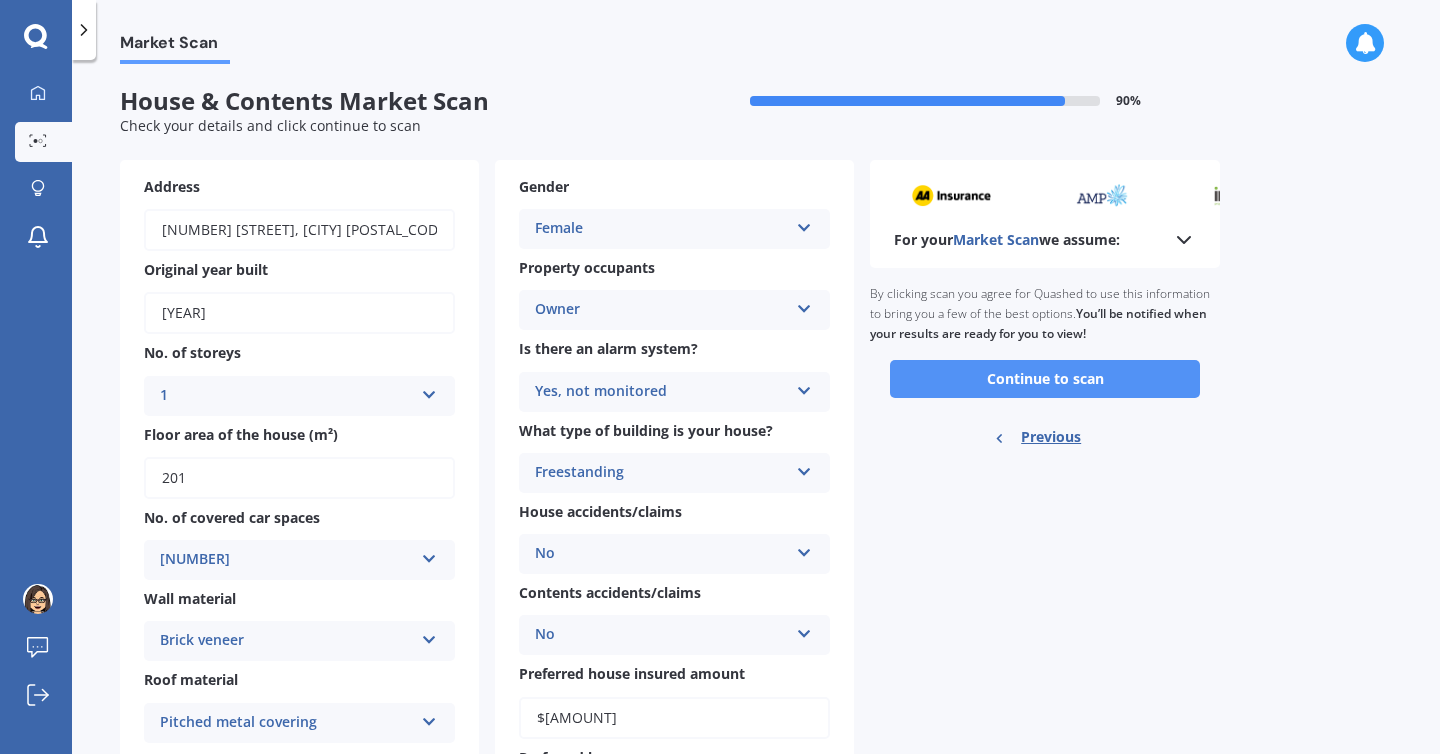 click on "Continue to scan" at bounding box center (1045, 379) 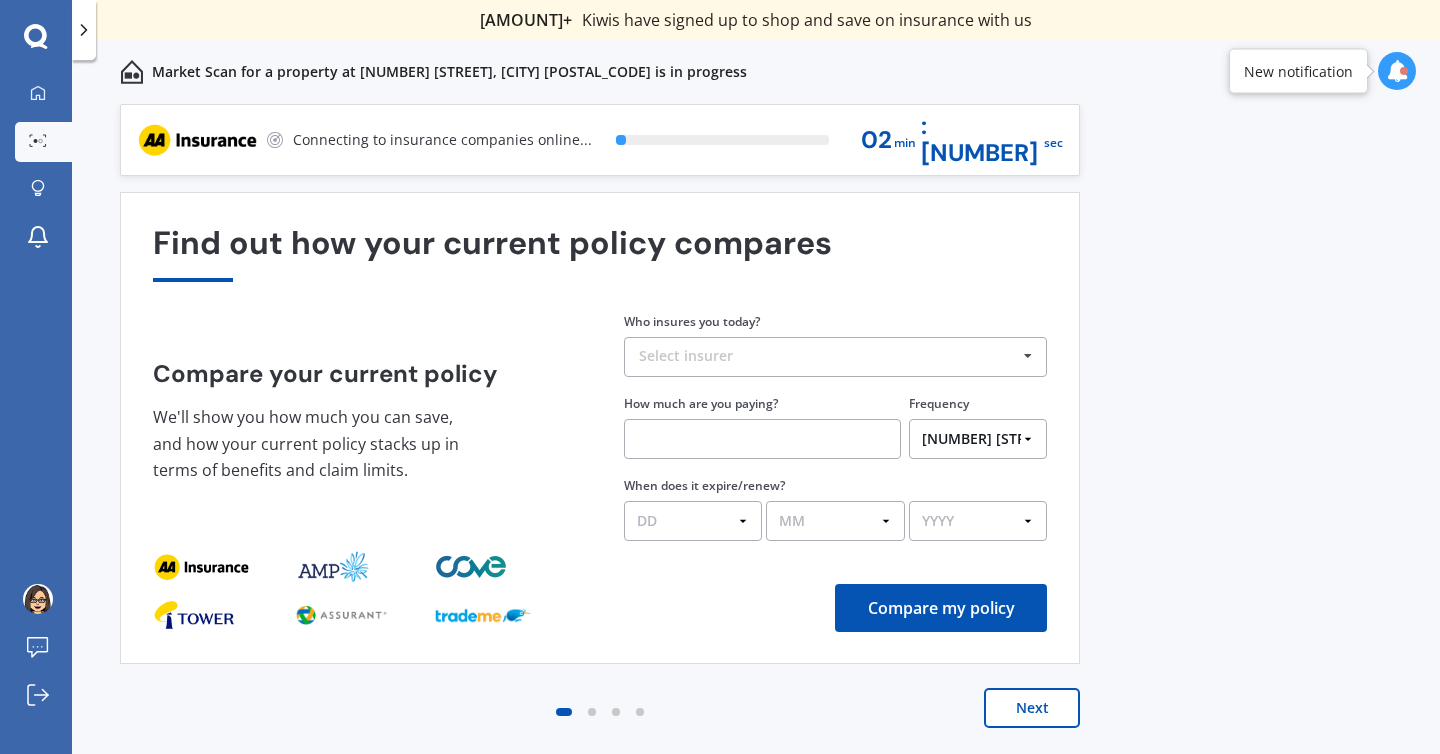scroll, scrollTop: 0, scrollLeft: 0, axis: both 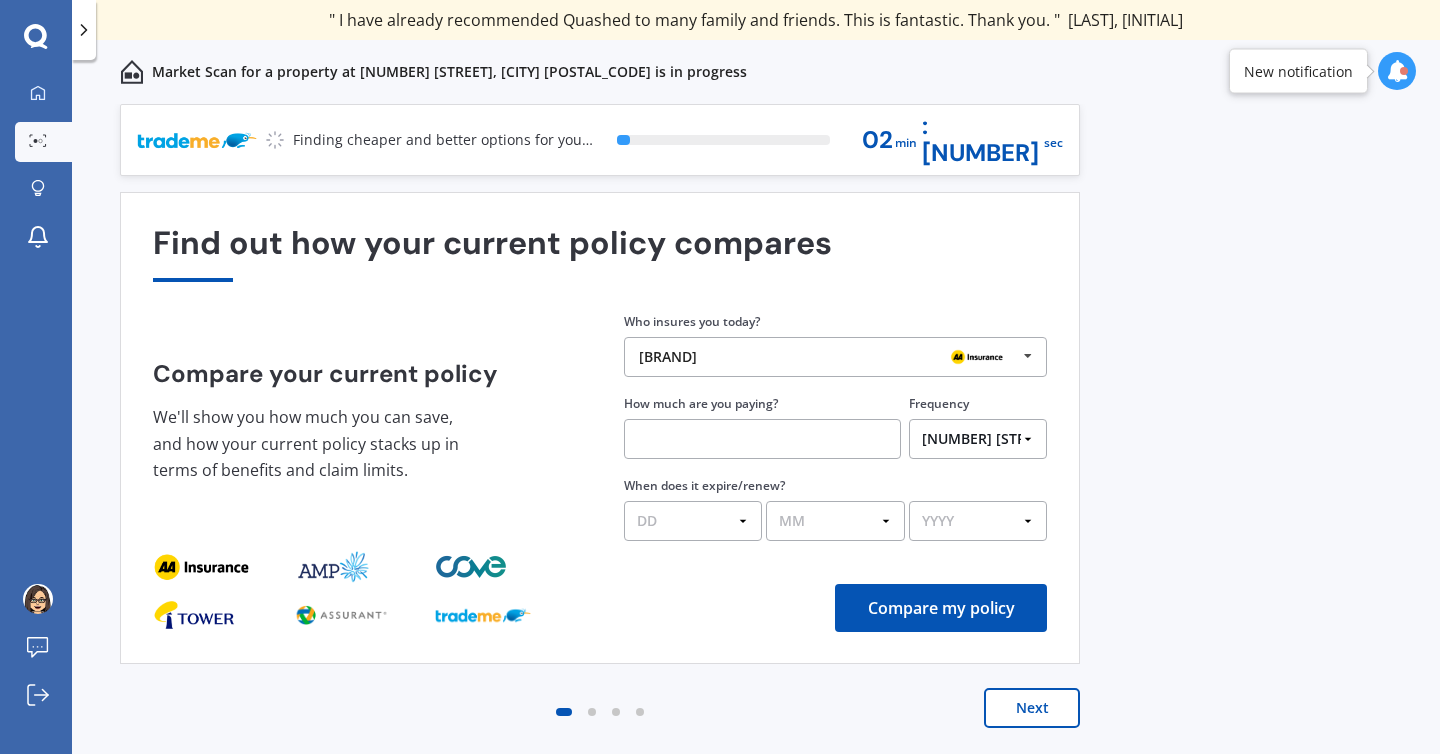 click at bounding box center [1028, 356] 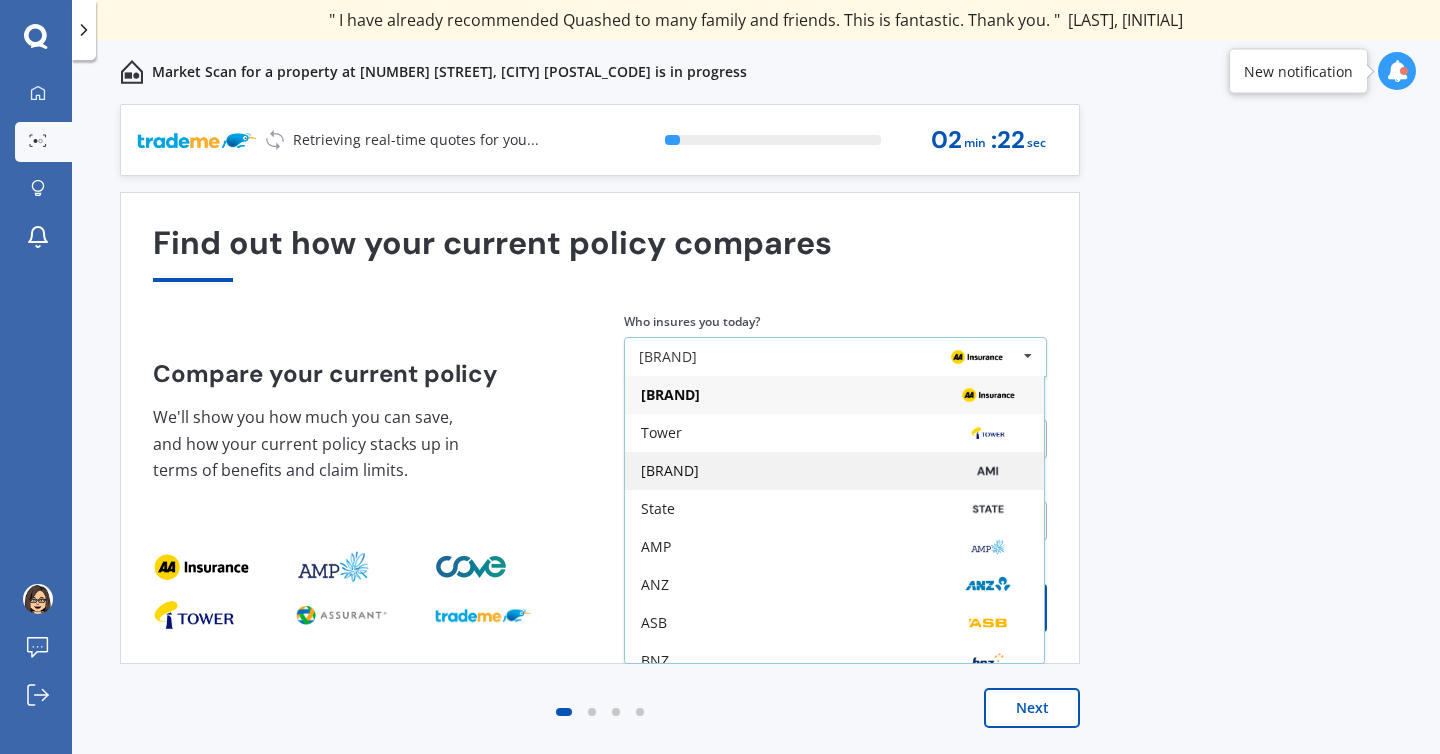 click on "[BRAND]" at bounding box center [834, 395] 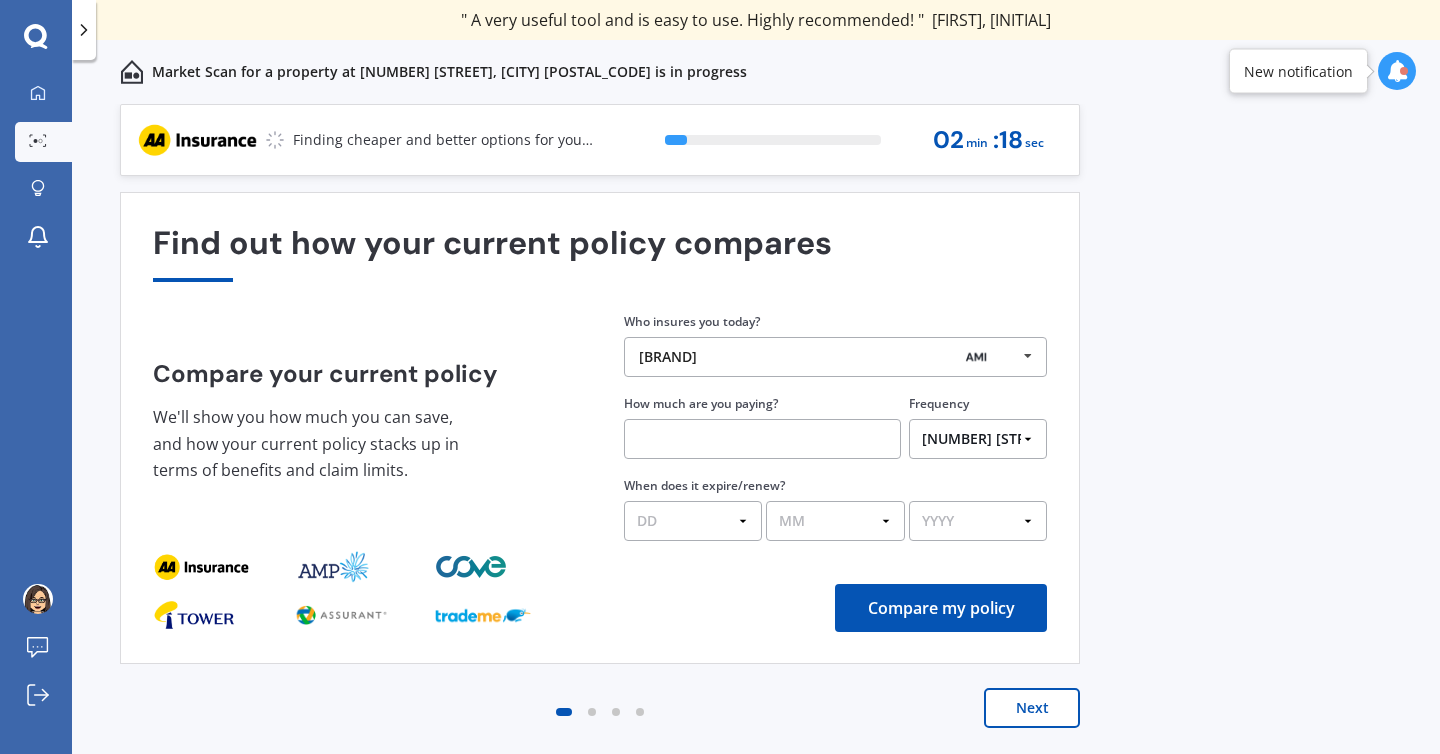 click at bounding box center (762, 439) 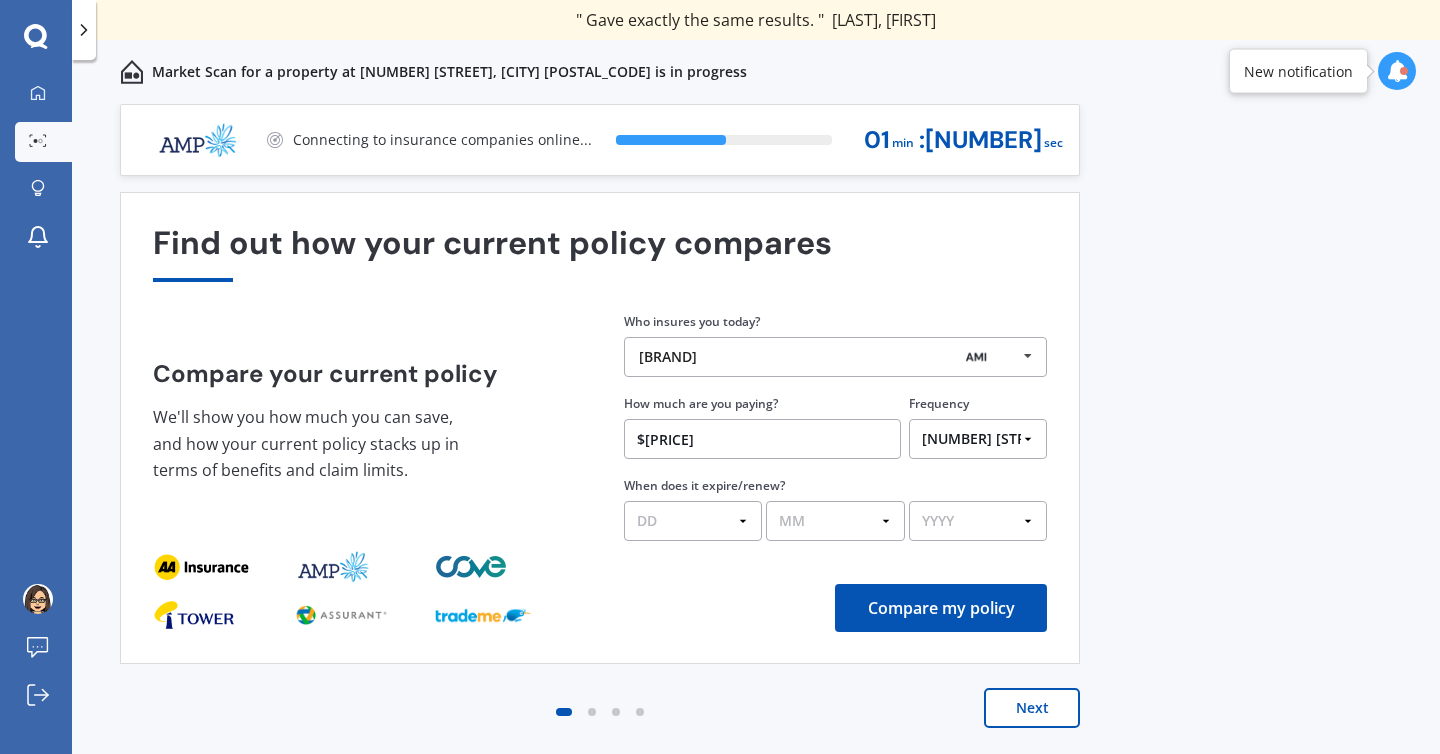 type on "$[PRICE]" 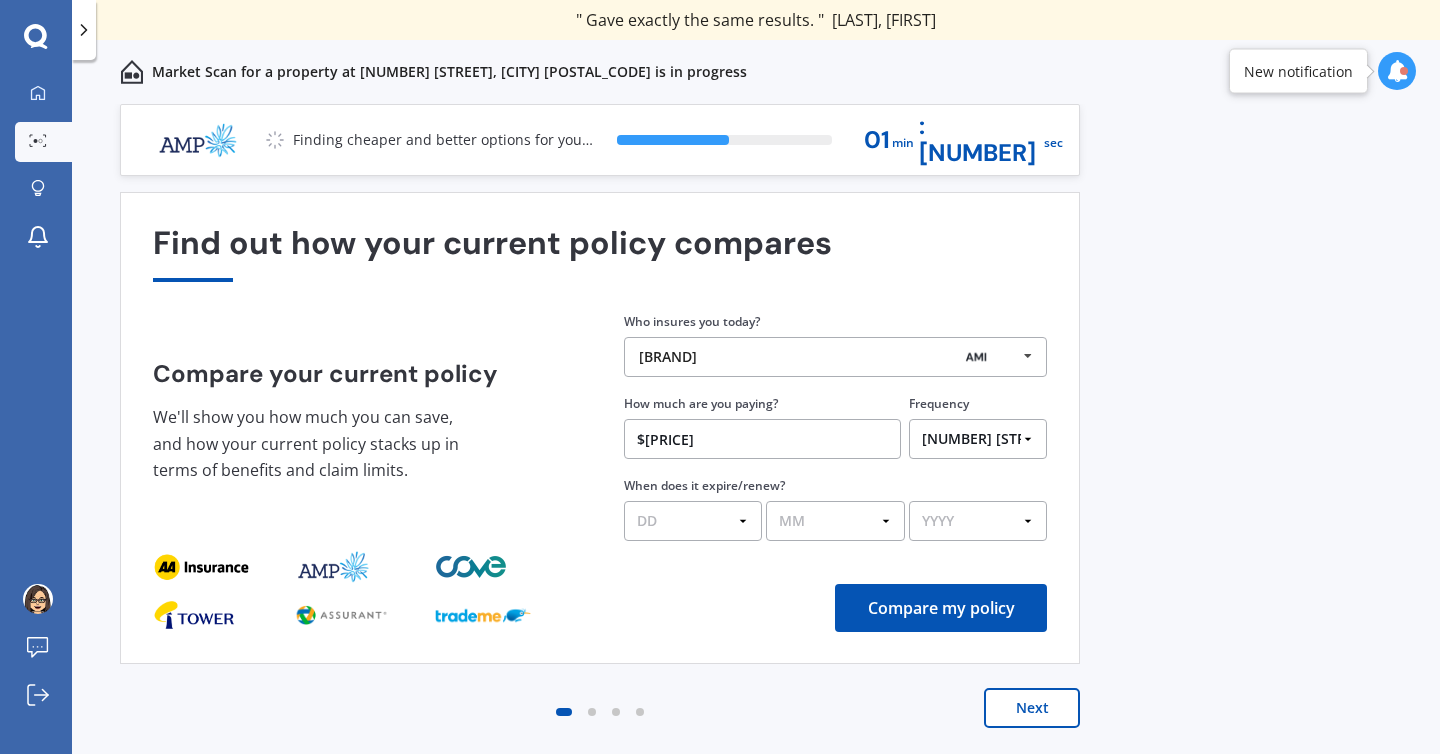 select on "[PAYMENT_FREQUENCY]" 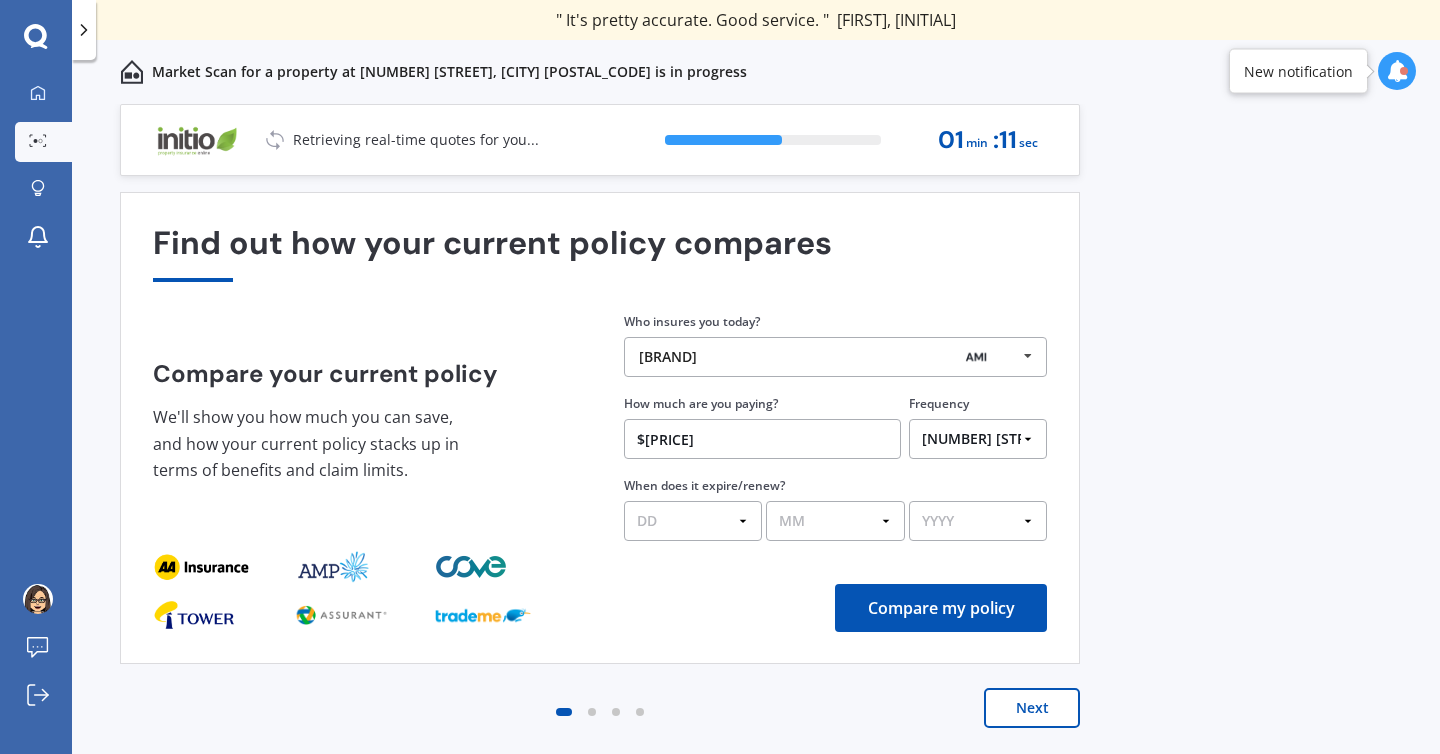 click on "DD 01 02 03 04 05 06 07 08 09 10 11 12 13 14 15 16 17 18 19 20 21 22 23 24 25 26 27 28 29 30 31" at bounding box center (693, 521) 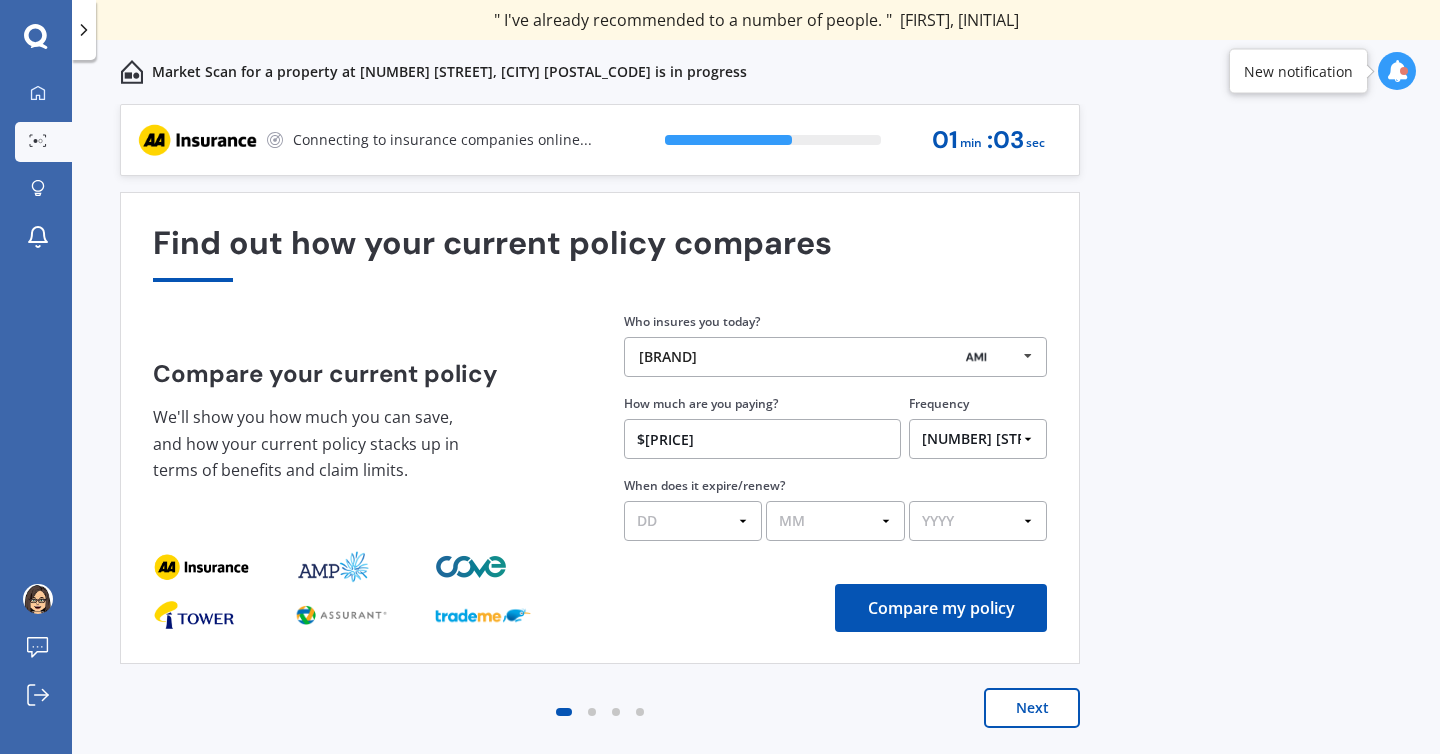 select on "28" 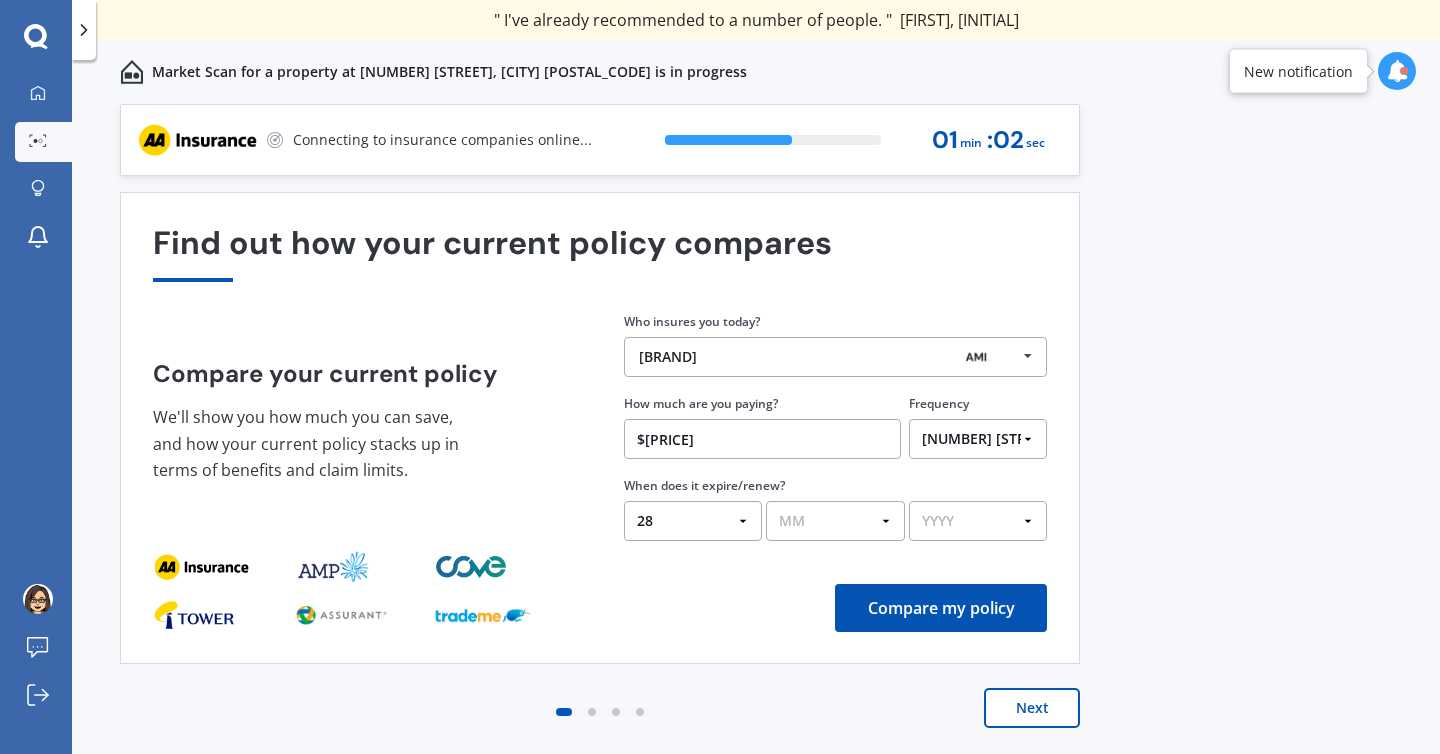 click on "MM 01 02 03 04 05 06 07 08 09 10 11 12" at bounding box center (835, 521) 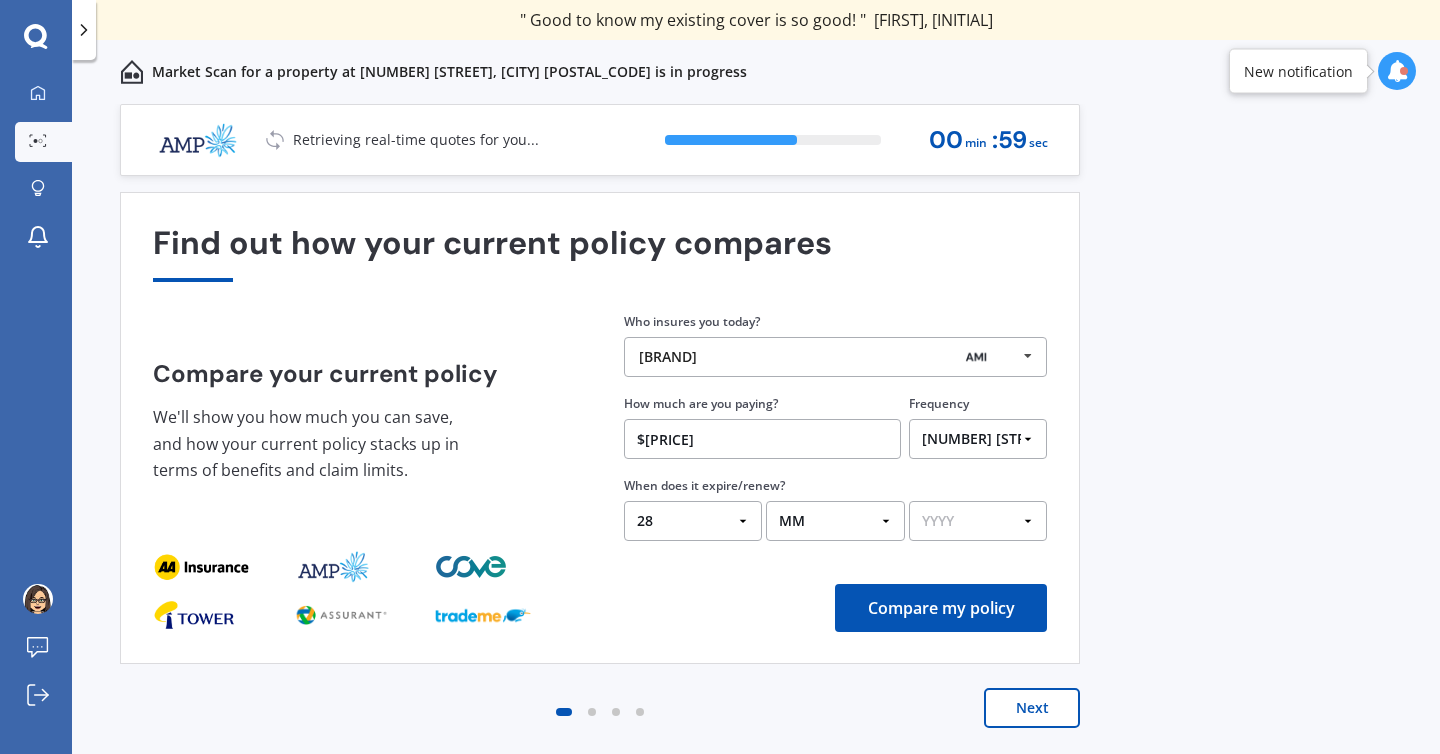 click on "YYYY 2026 2025 2024" at bounding box center [978, 521] 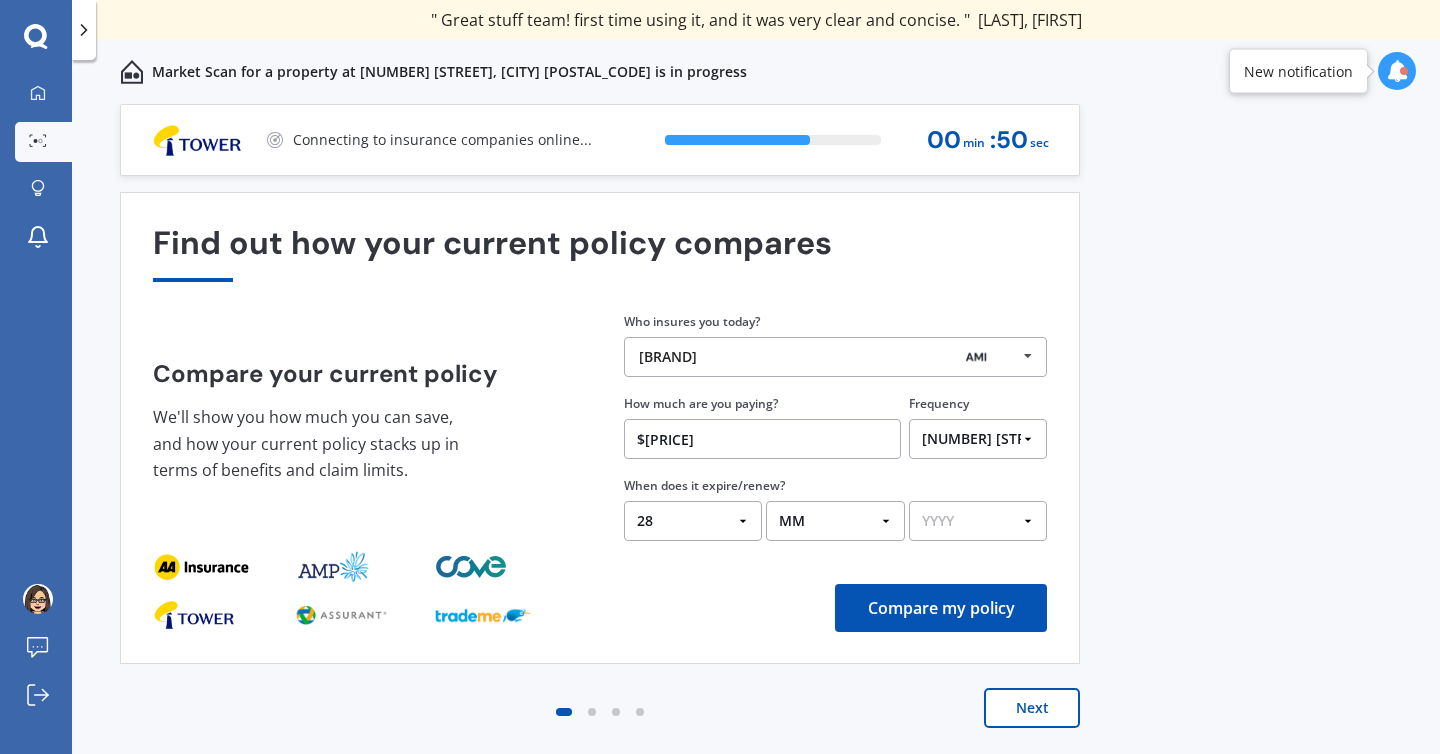 click on "MM 01 02 03 04 05 06 07 08 09 10 11 12" at bounding box center (835, 521) 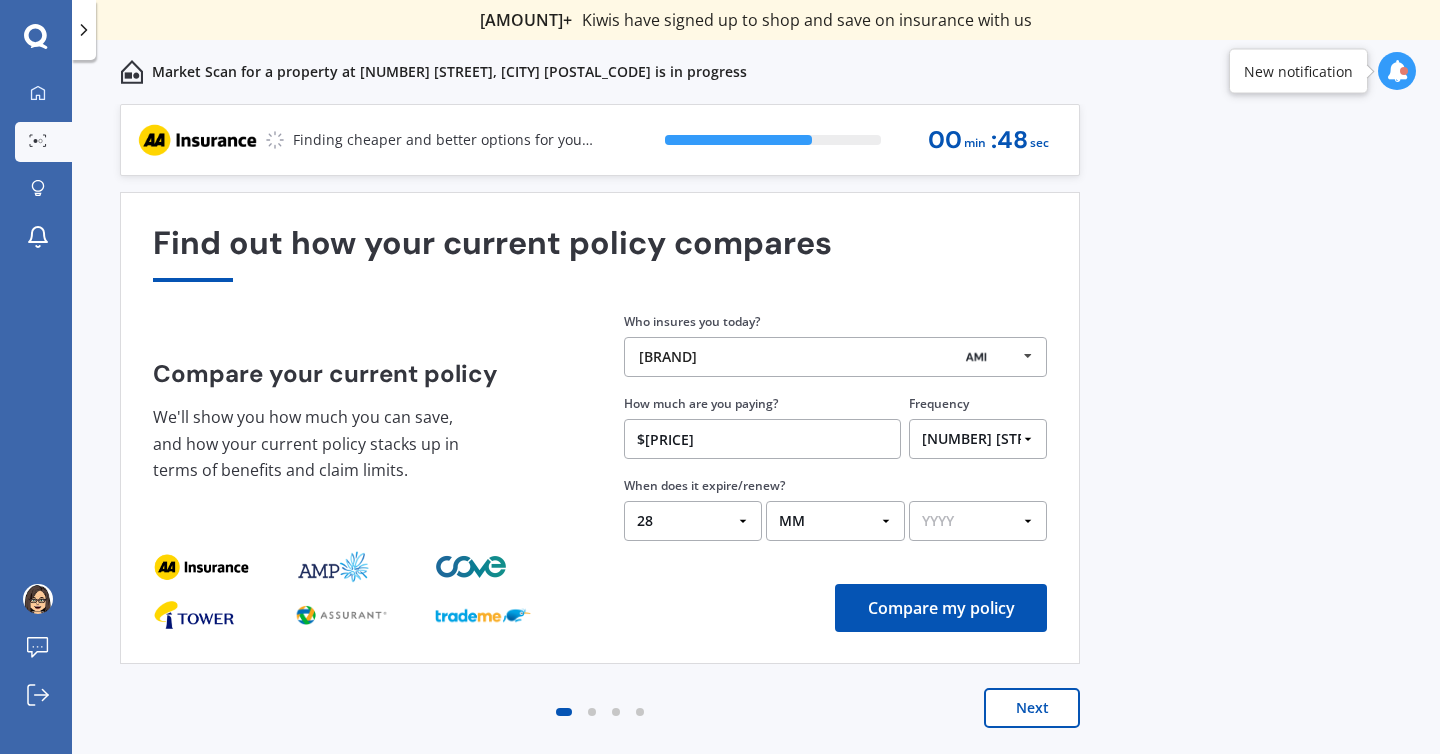 select on "04" 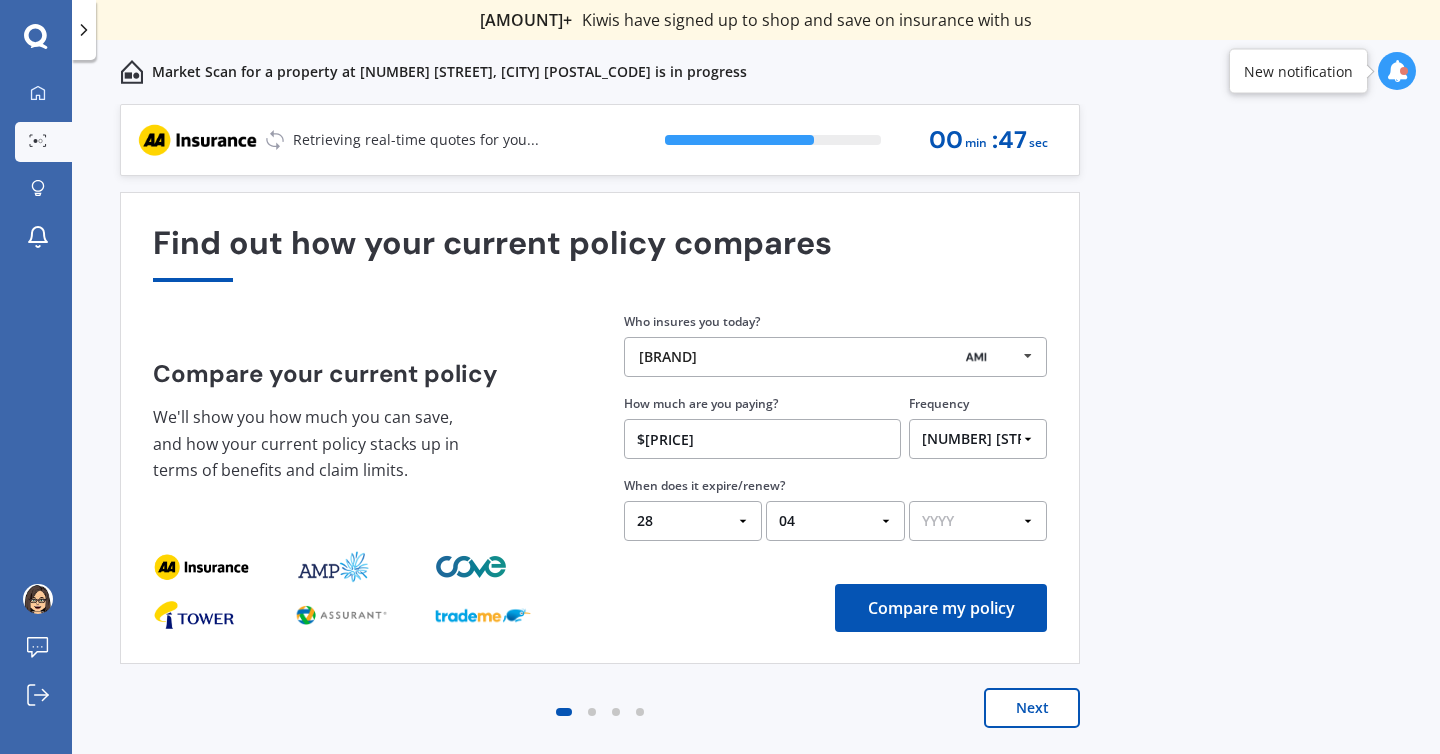 click on "YYYY 2026 2025 2024" at bounding box center [978, 521] 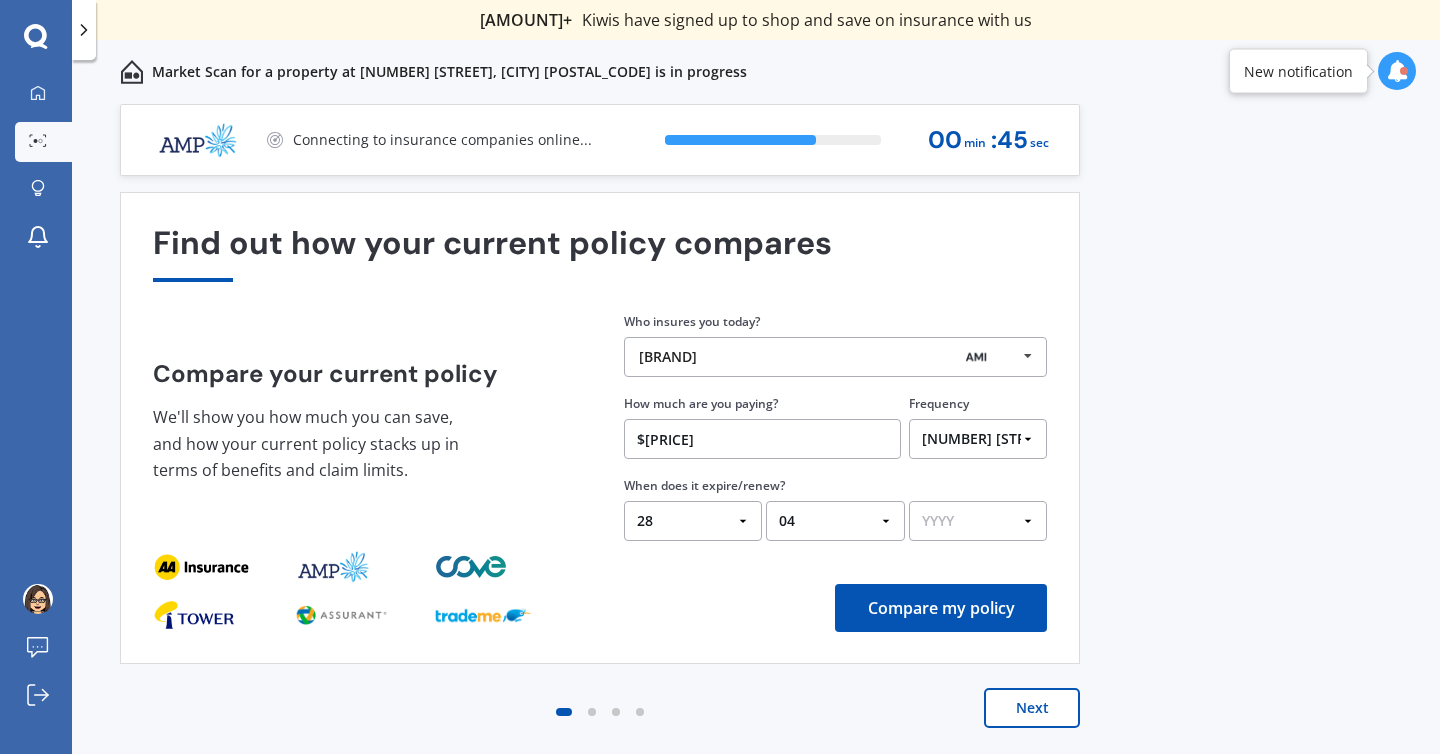 select on "[YEAR]" 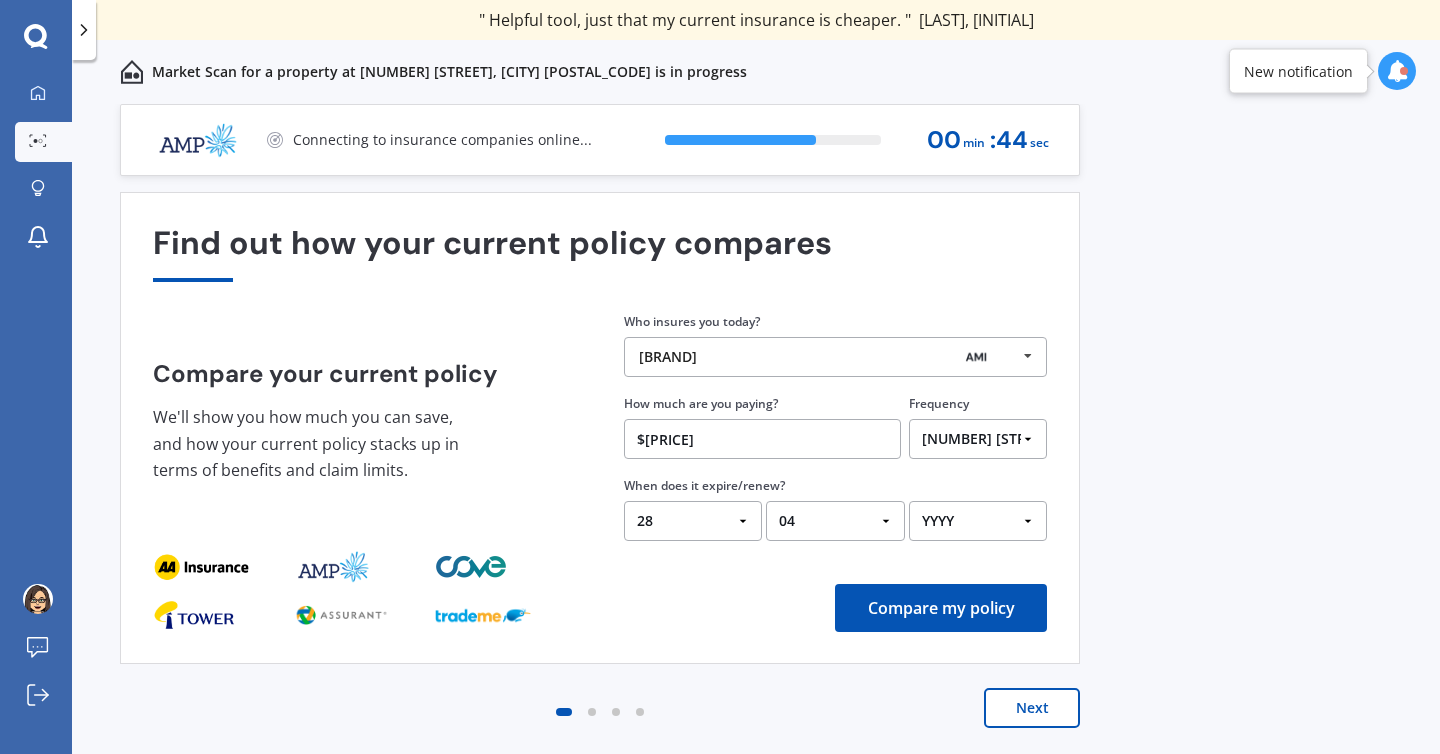 click on "Compare my policy" at bounding box center [941, 608] 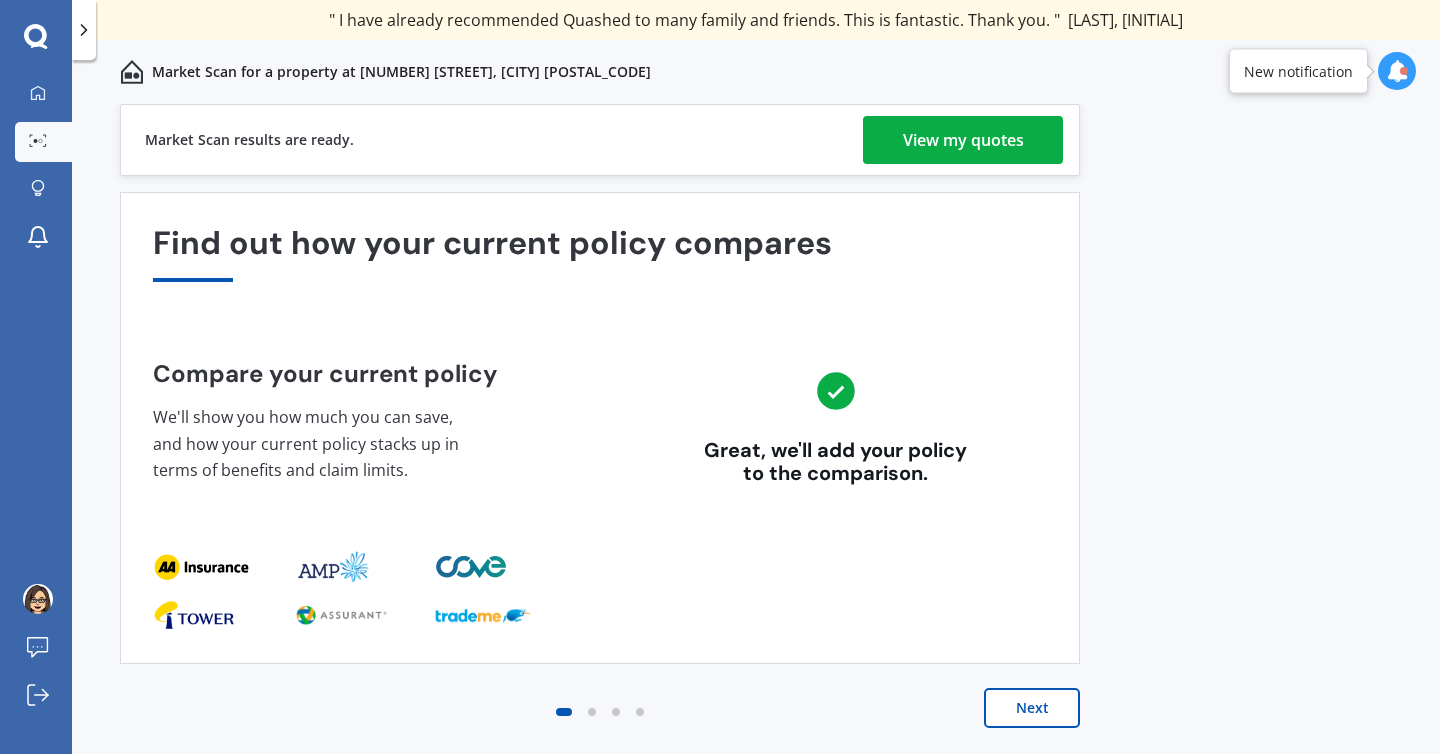 click on "View my quotes" at bounding box center [963, 140] 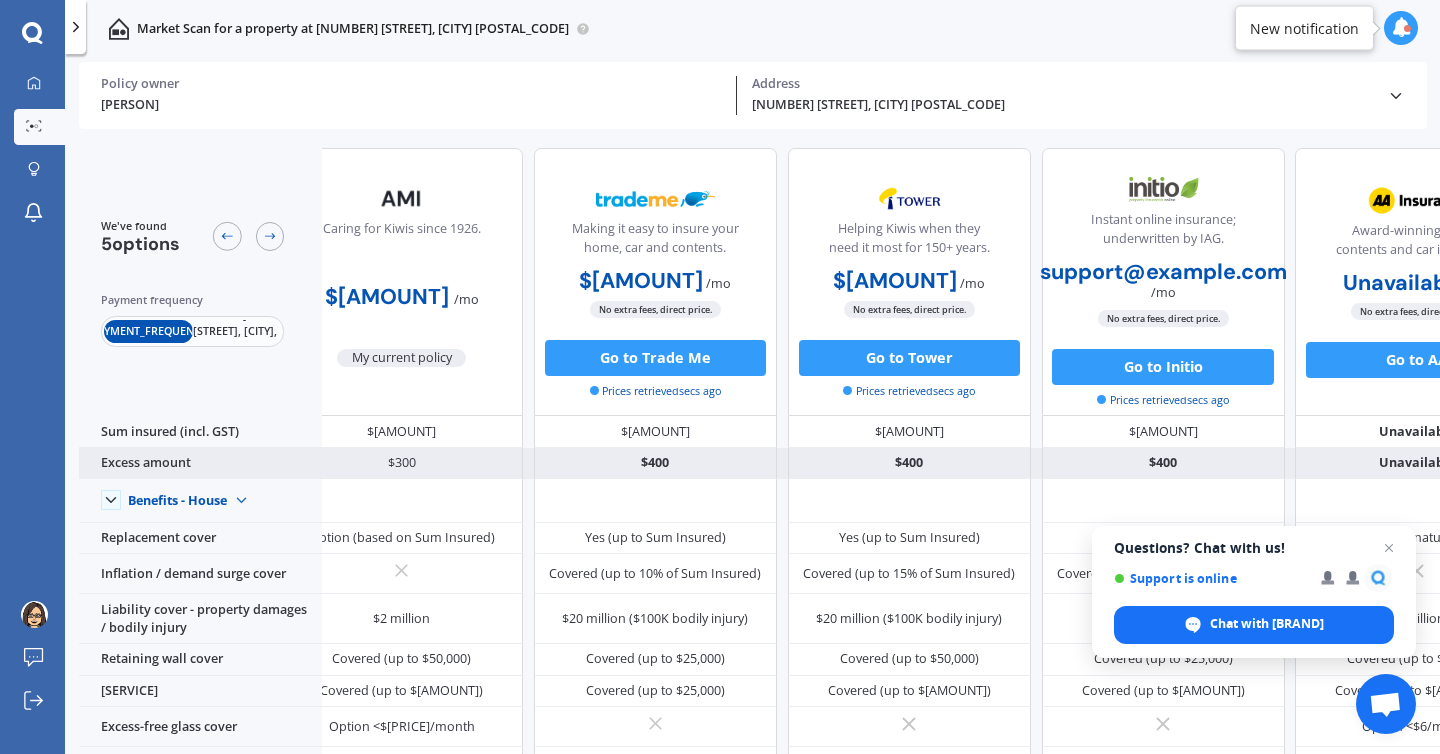 scroll, scrollTop: 0, scrollLeft: 165, axis: horizontal 